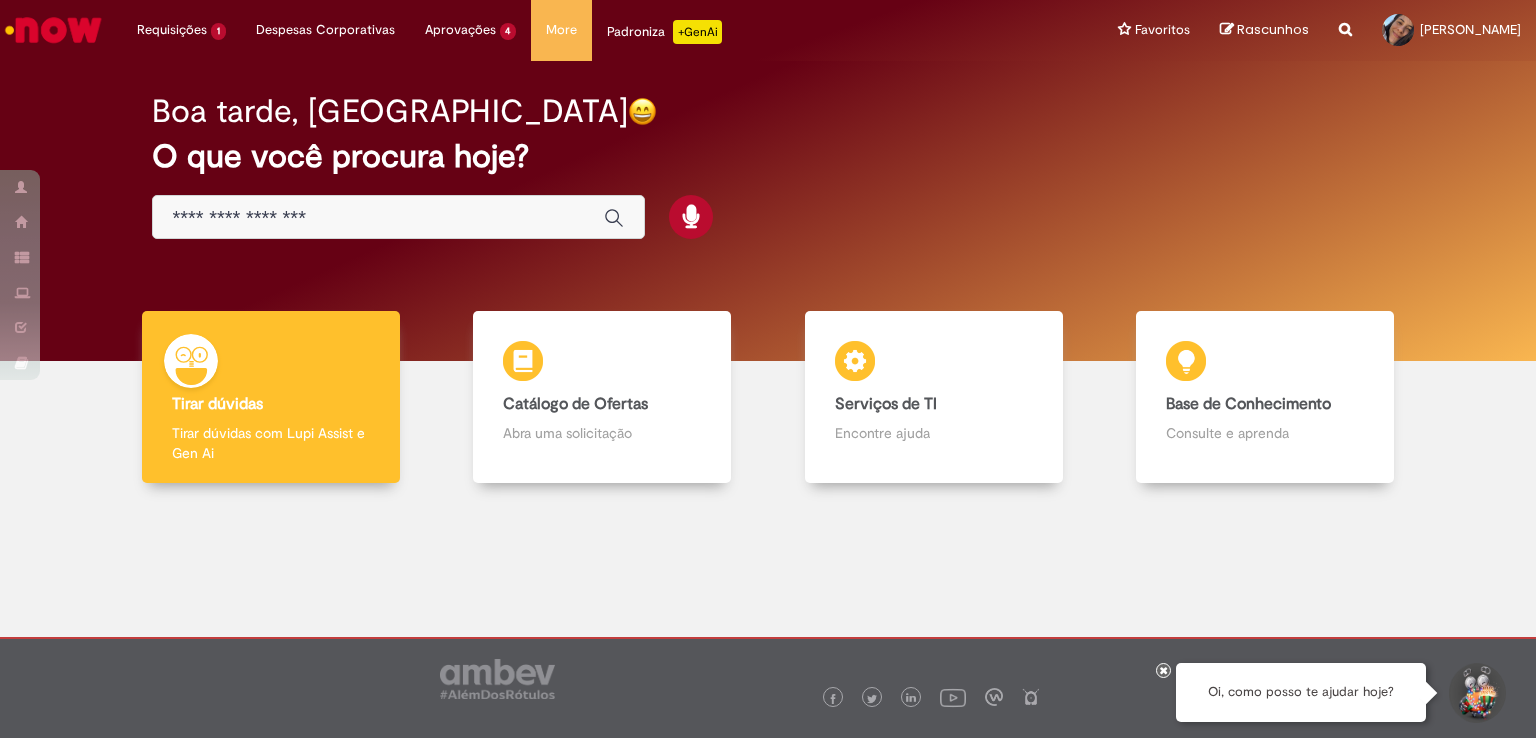 scroll, scrollTop: 0, scrollLeft: 0, axis: both 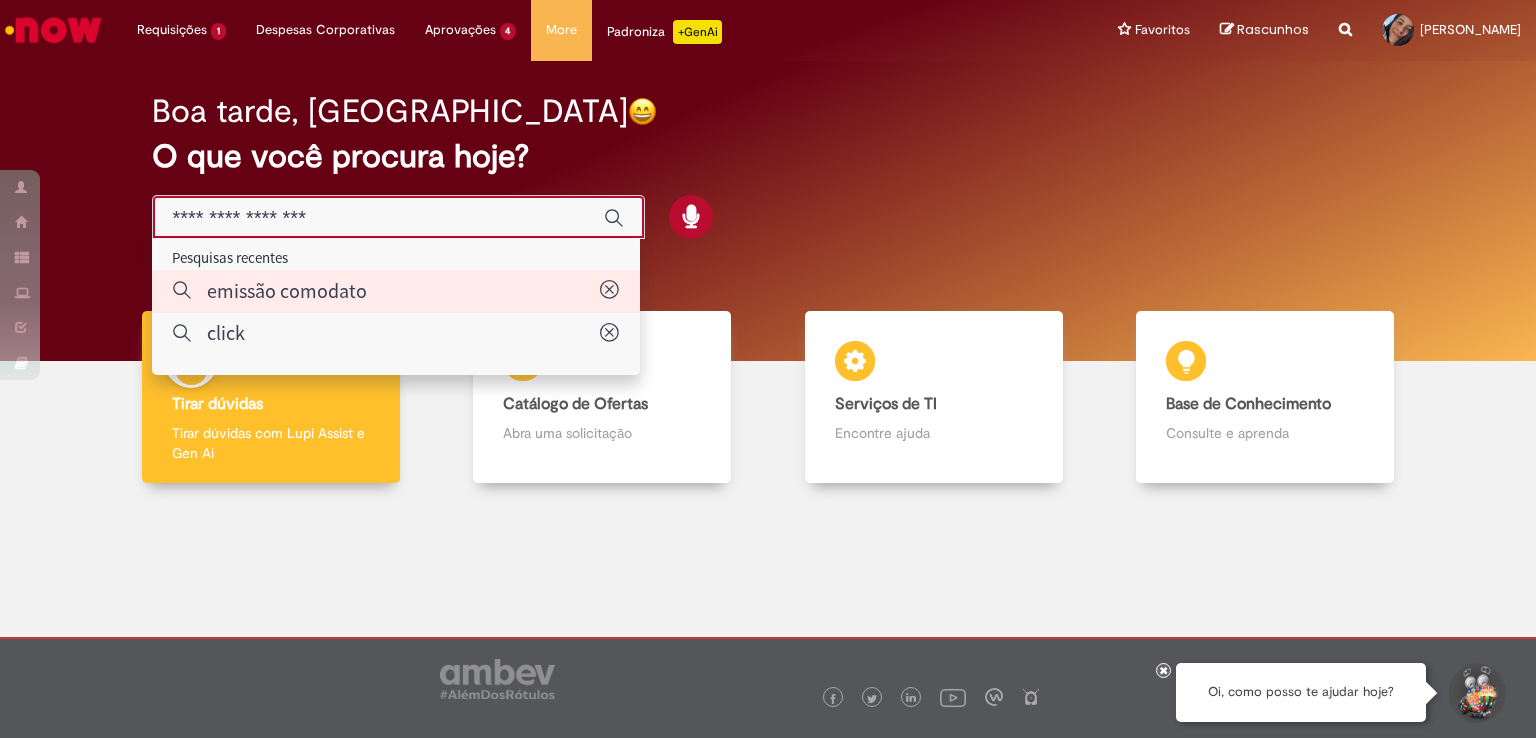 type on "**********" 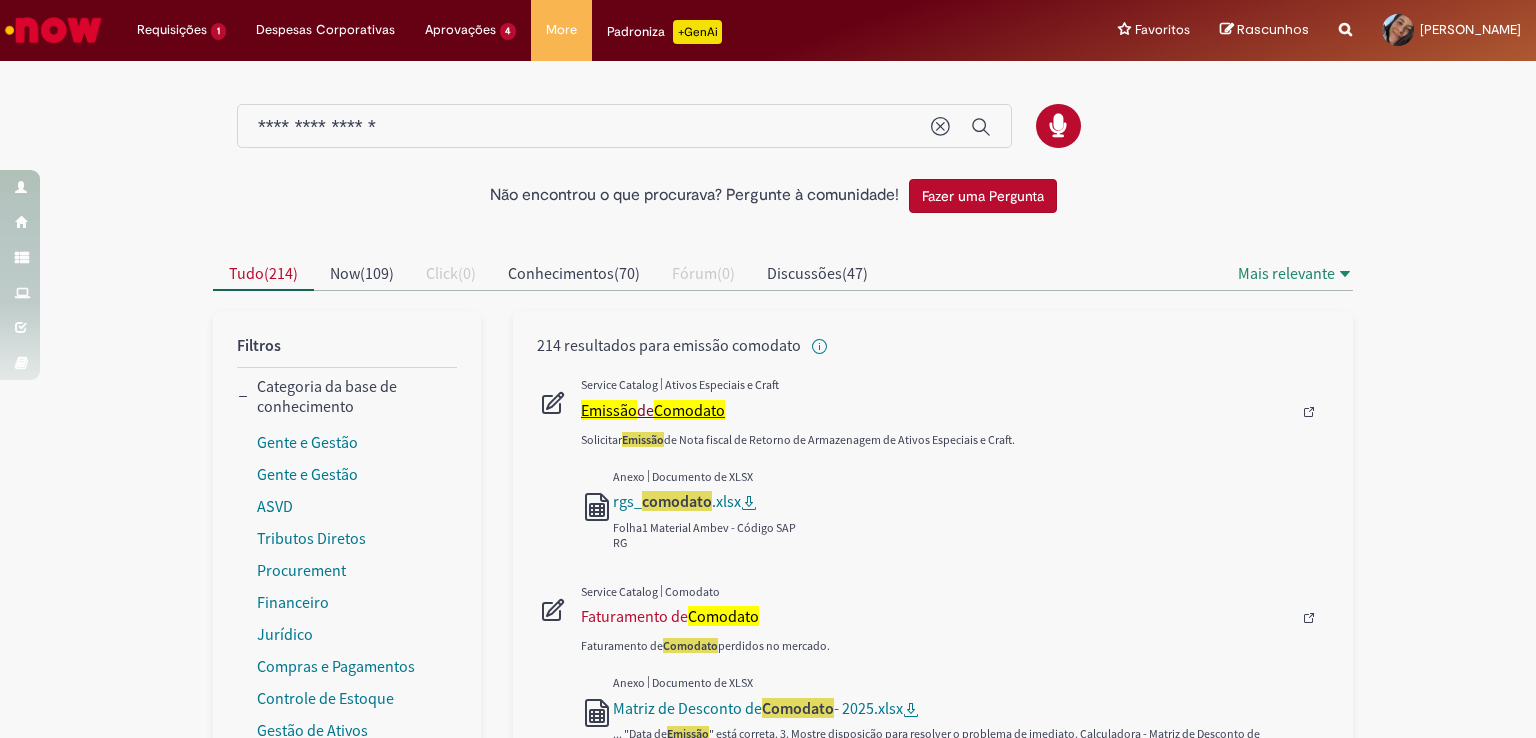 click on "Emissão  de  Comodato" at bounding box center (936, 410) 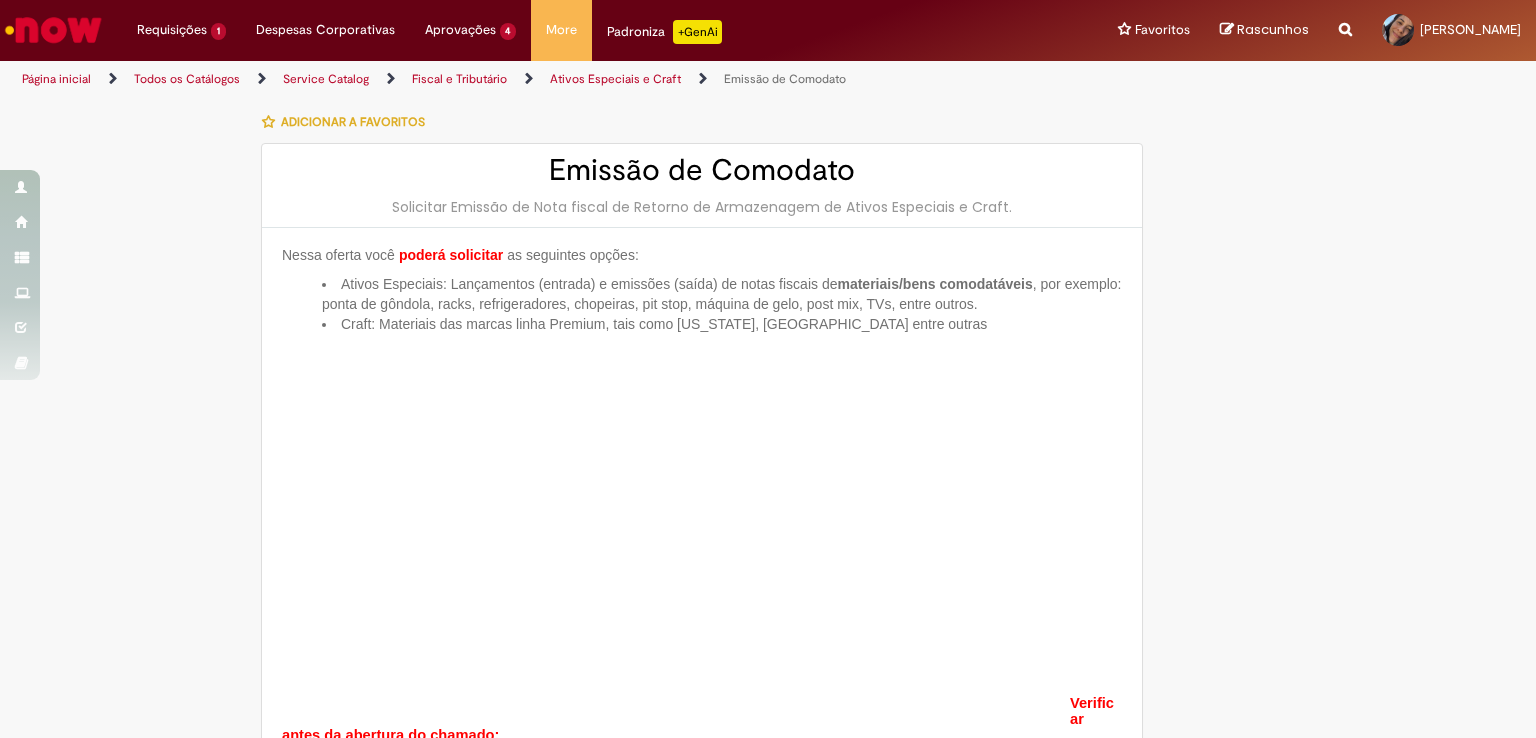 type on "**********" 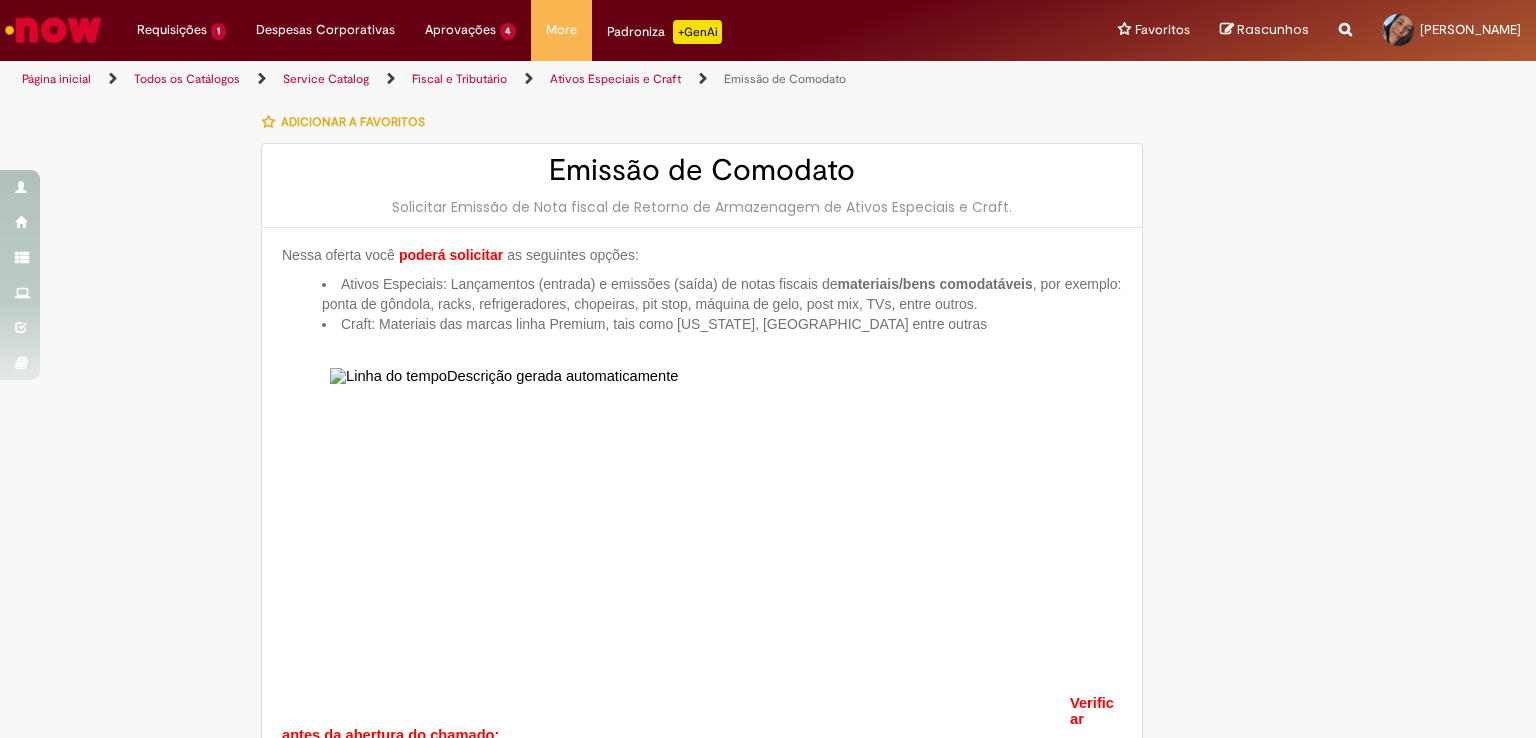 type on "**********" 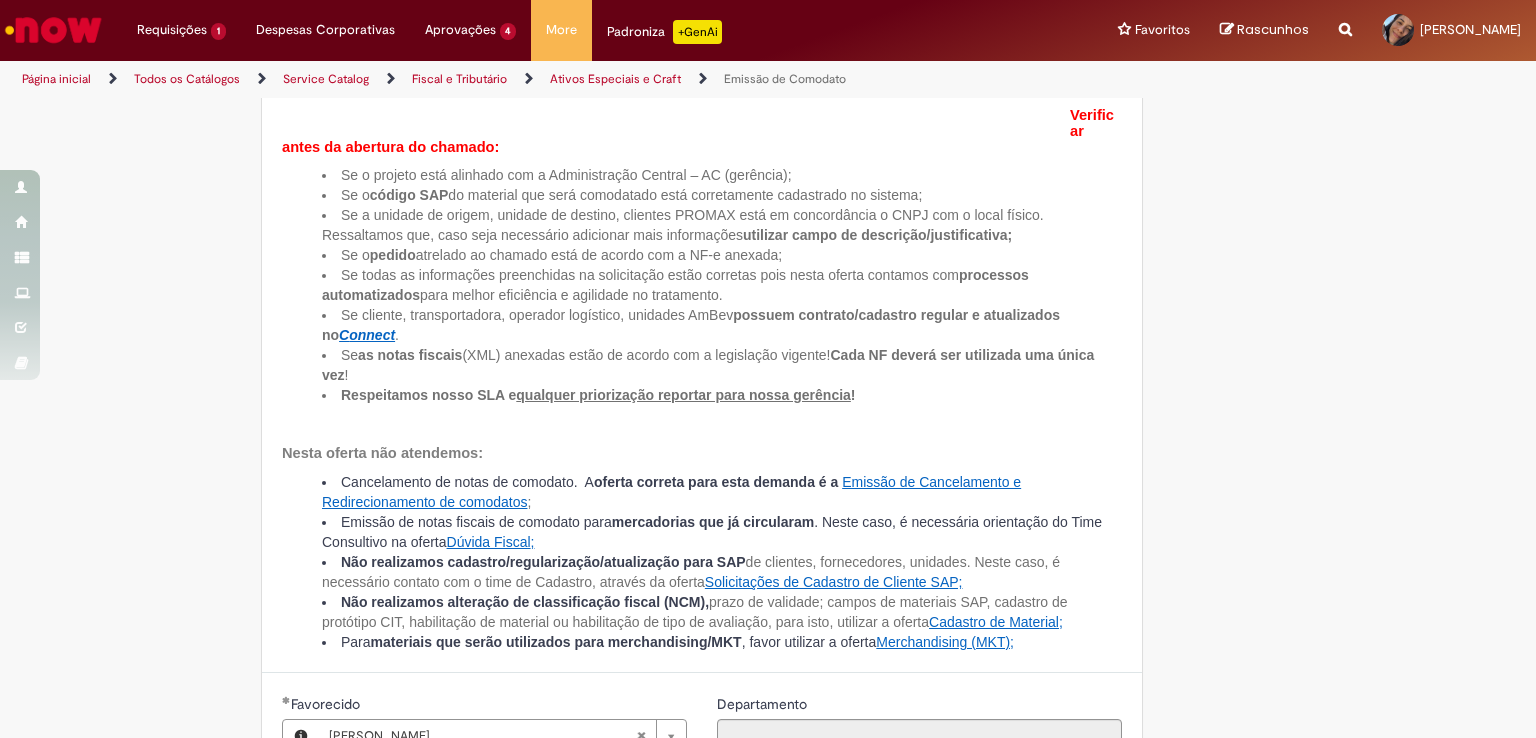 scroll, scrollTop: 900, scrollLeft: 0, axis: vertical 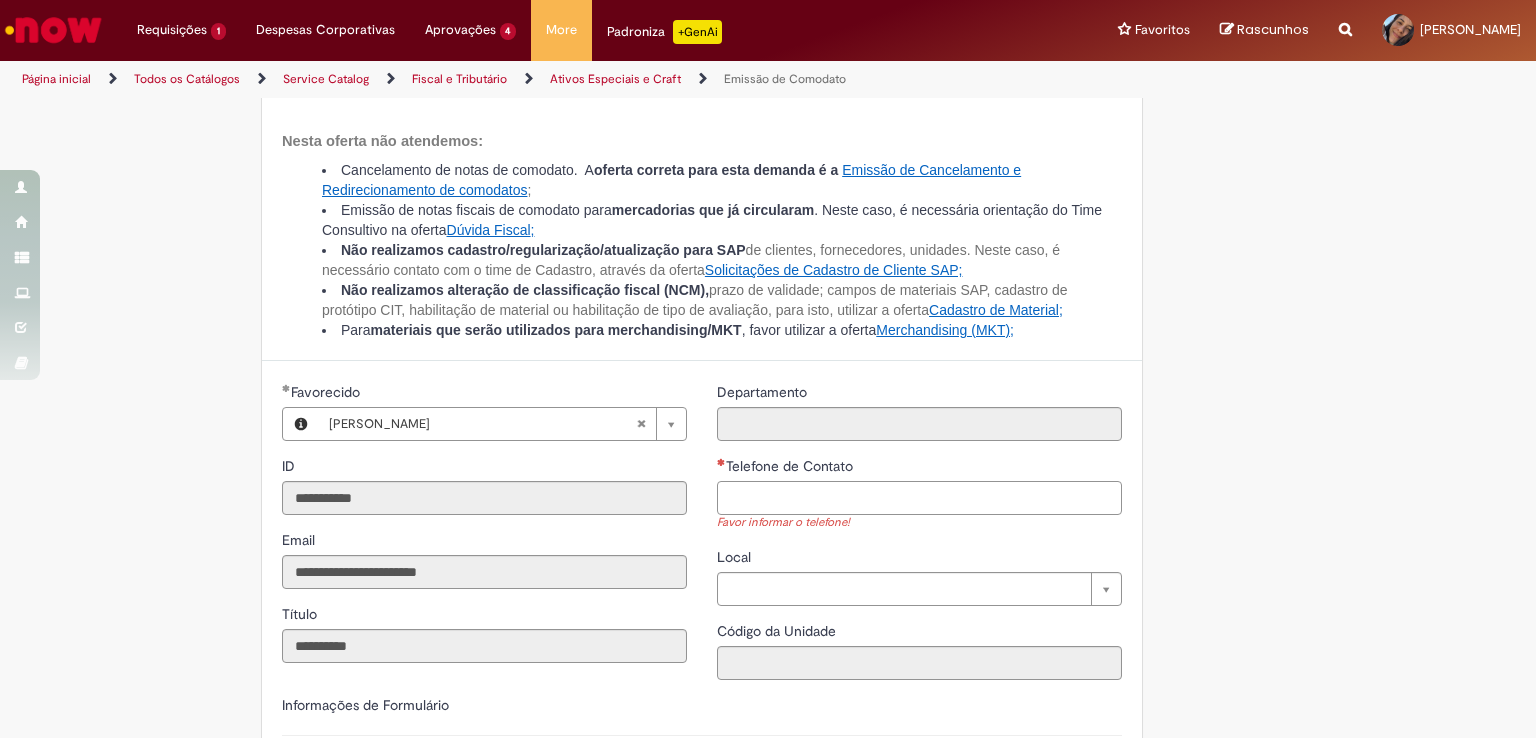 click on "Telefone de Contato" at bounding box center [919, 498] 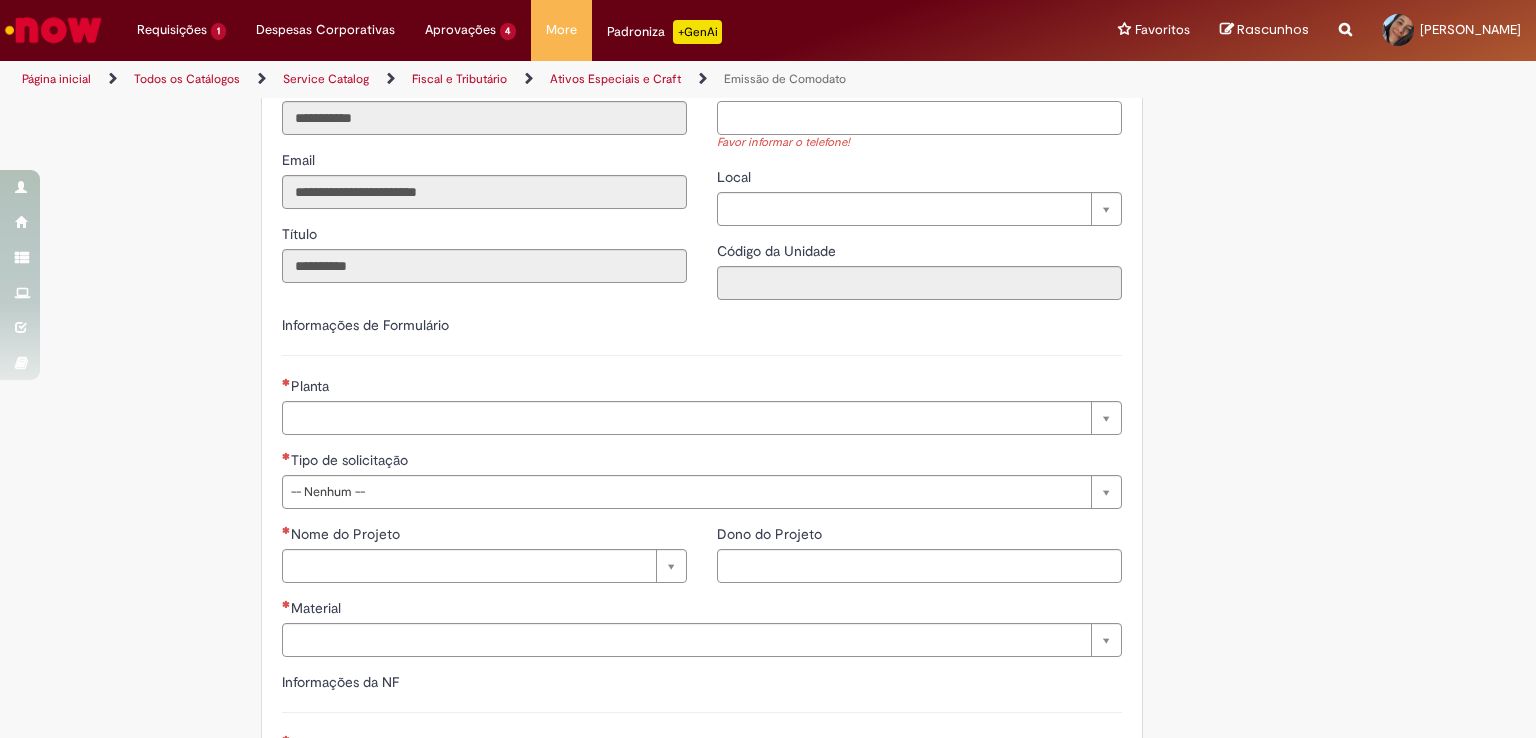 scroll, scrollTop: 1300, scrollLeft: 0, axis: vertical 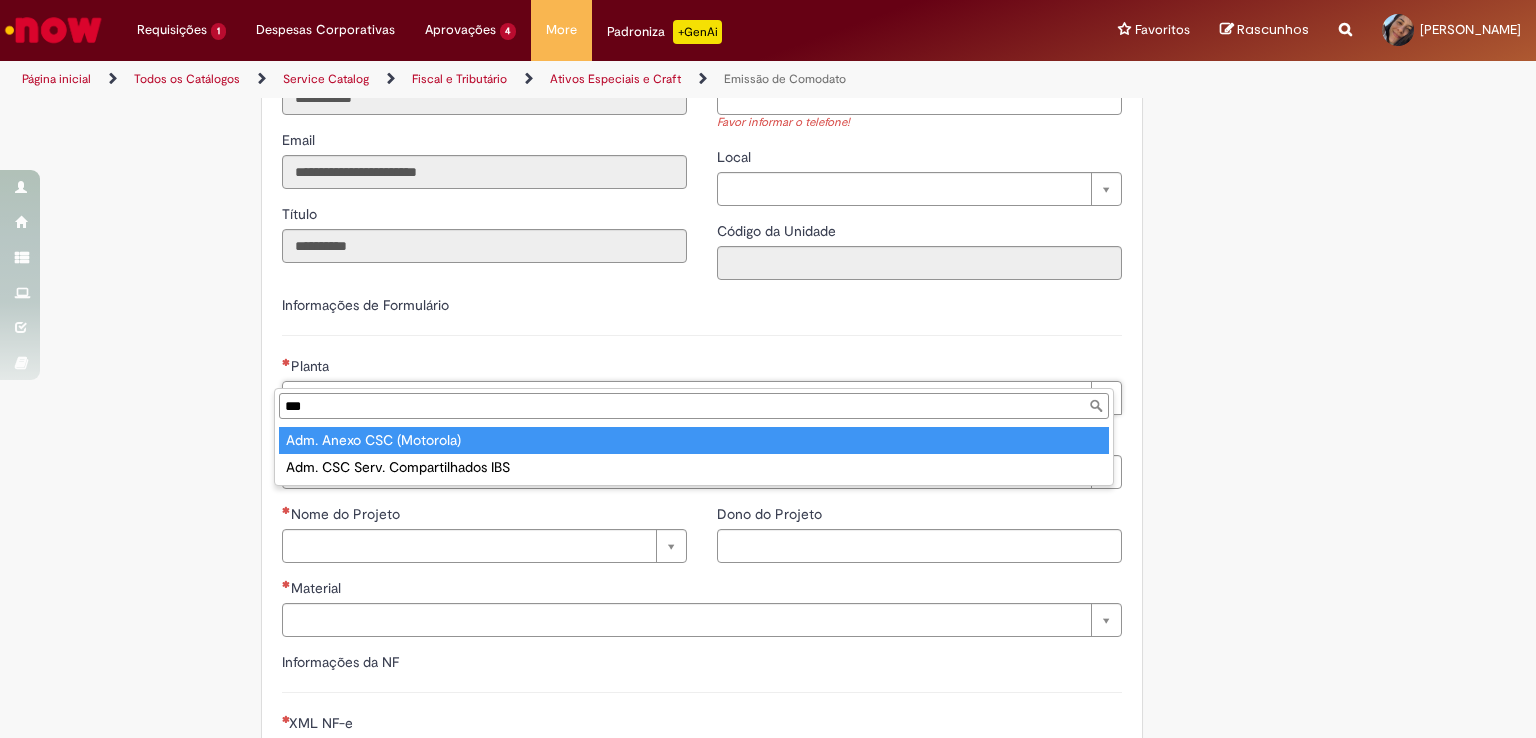 type on "***" 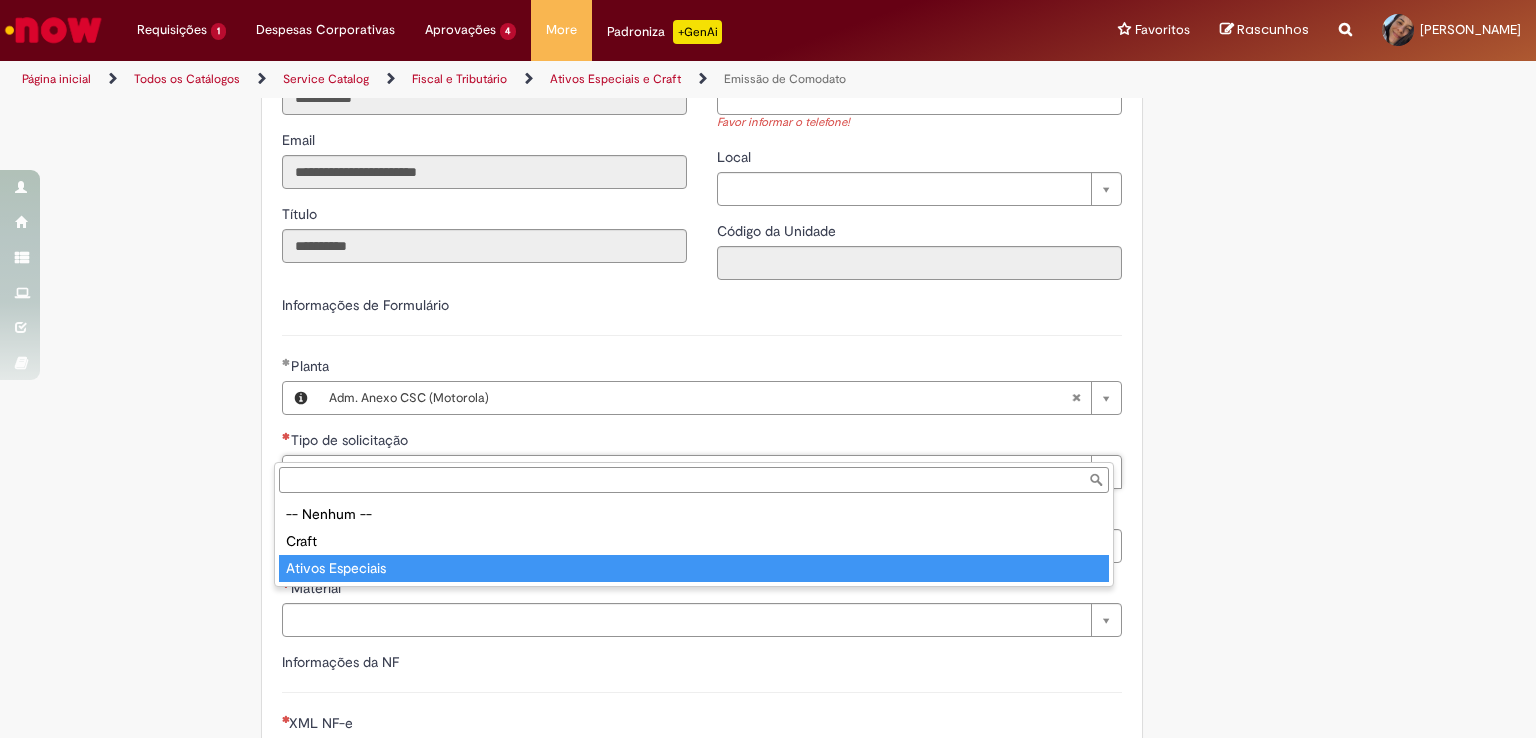 type on "**********" 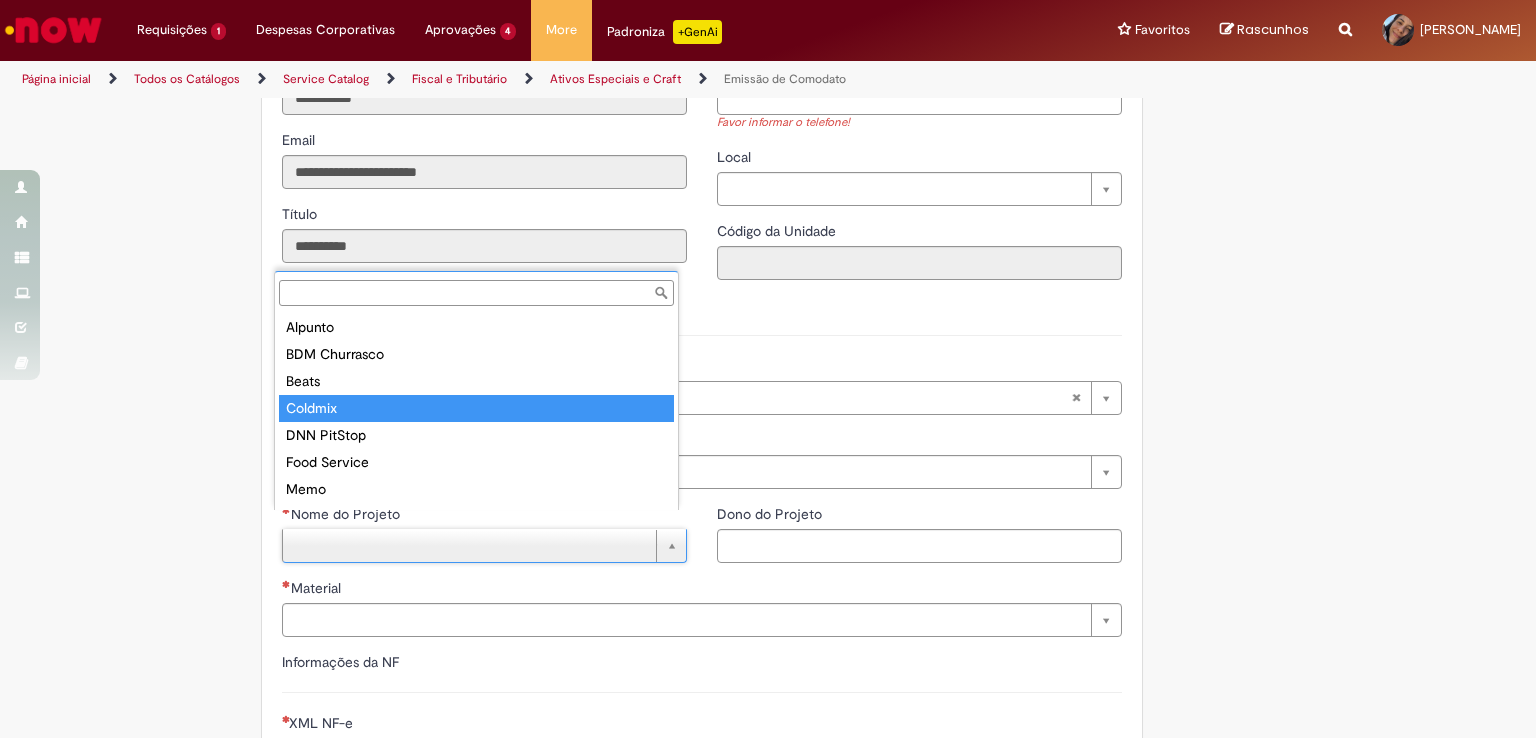 scroll, scrollTop: 16, scrollLeft: 0, axis: vertical 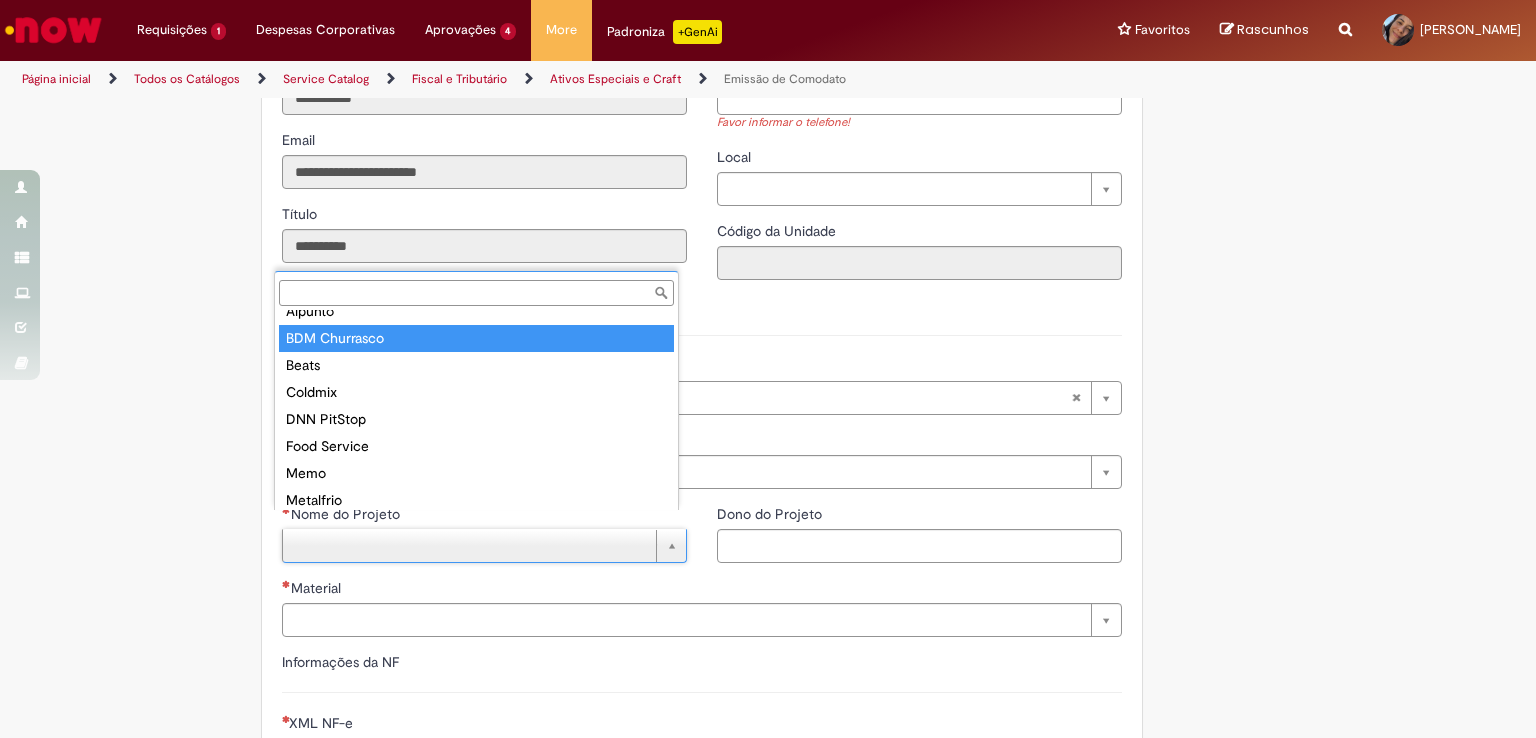 type on "**********" 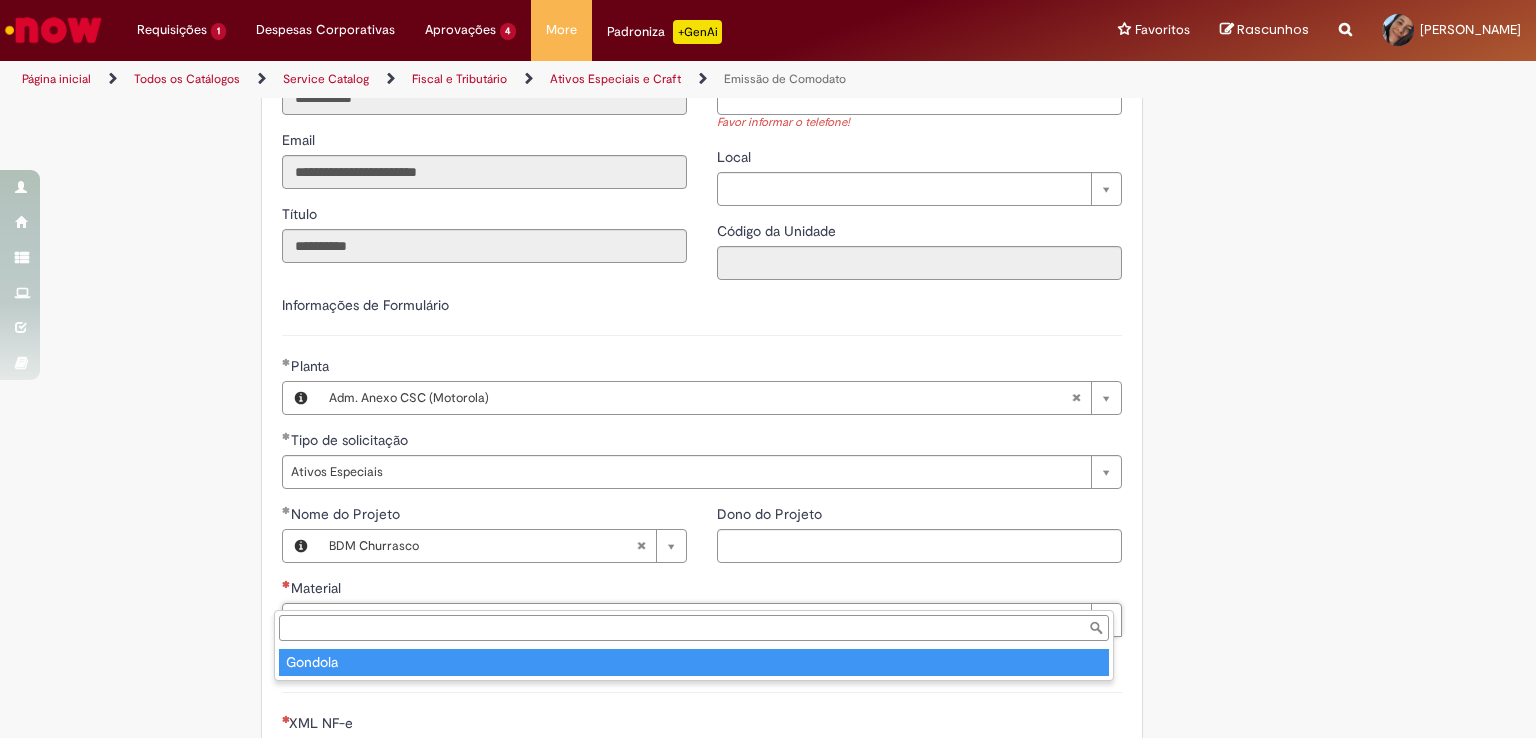 type on "*******" 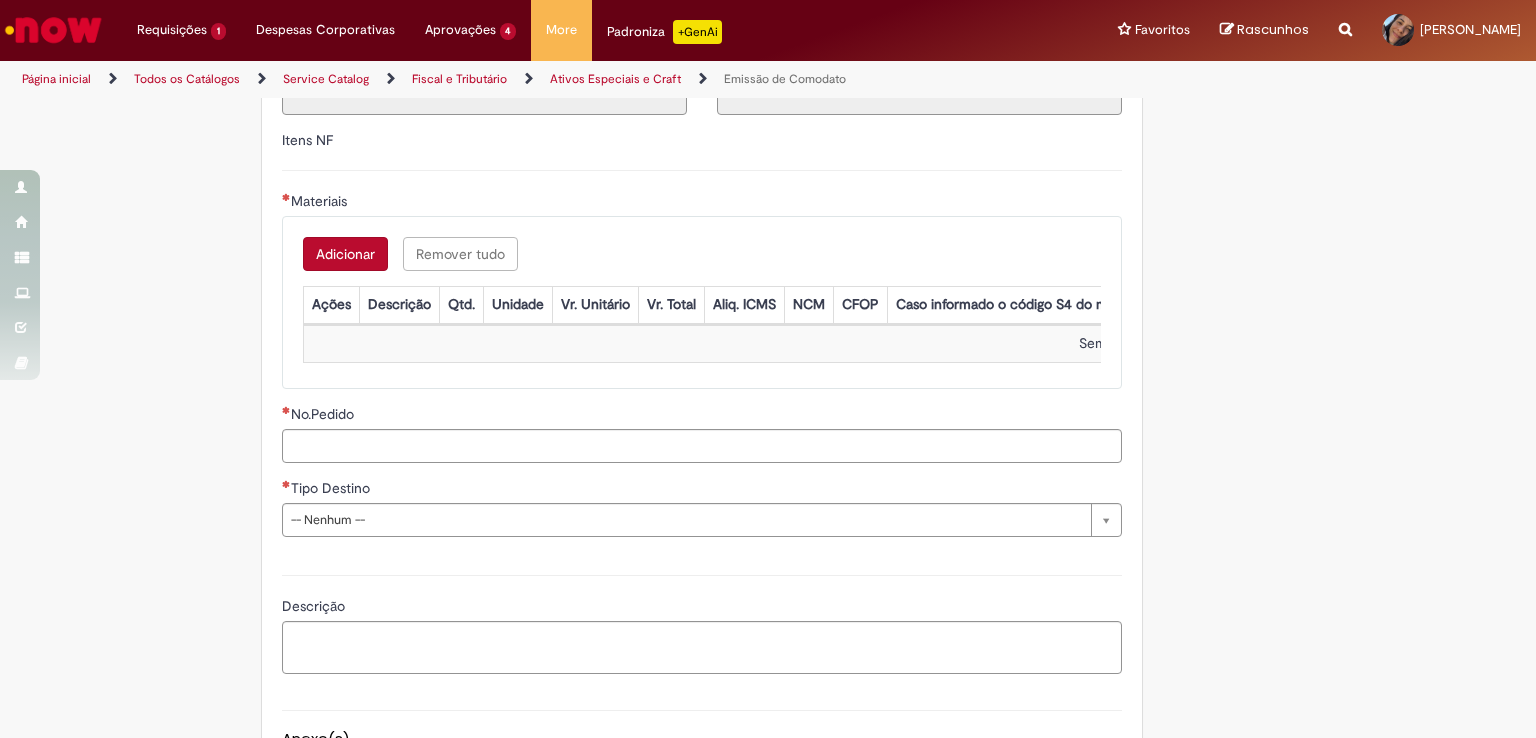 scroll, scrollTop: 2300, scrollLeft: 0, axis: vertical 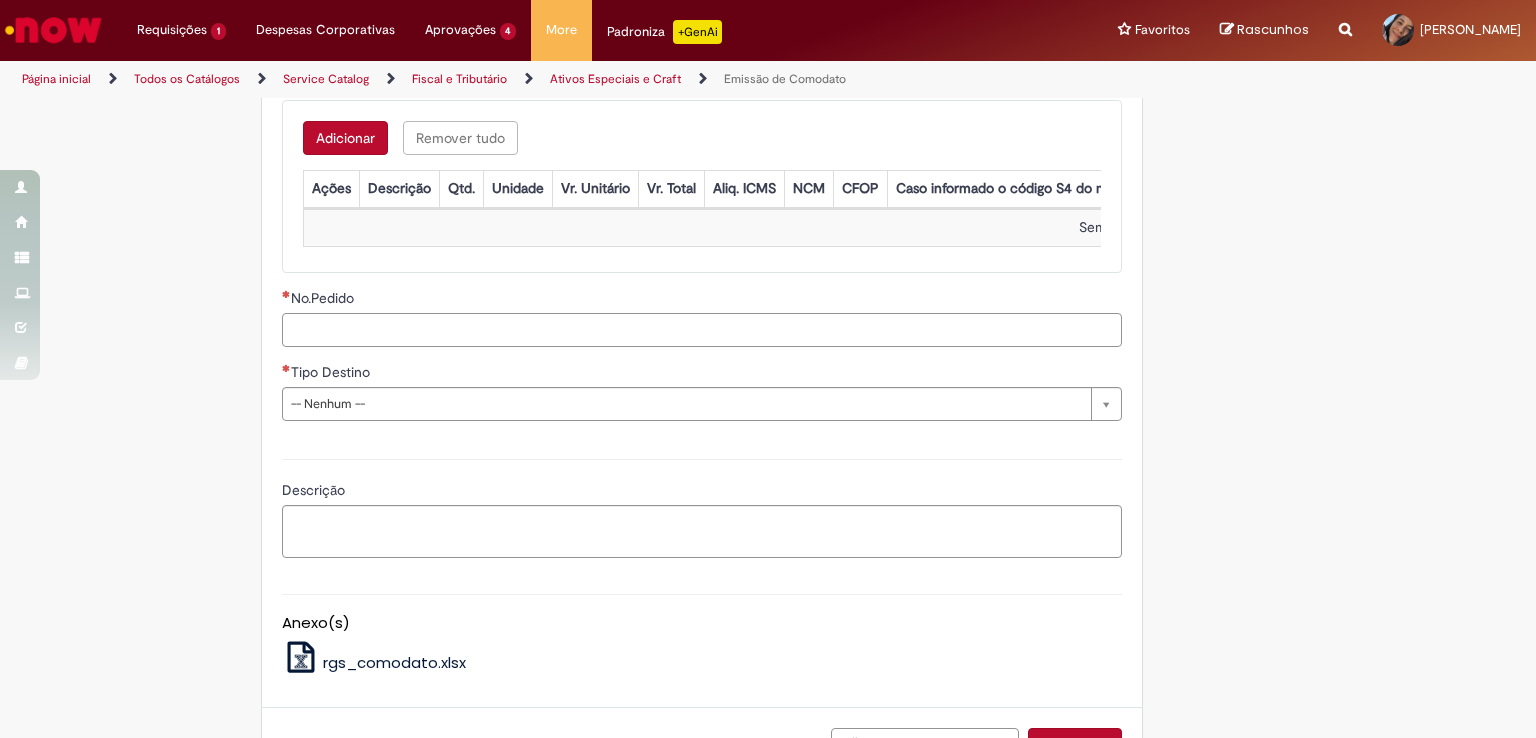 click on "No.Pedido" at bounding box center [702, 330] 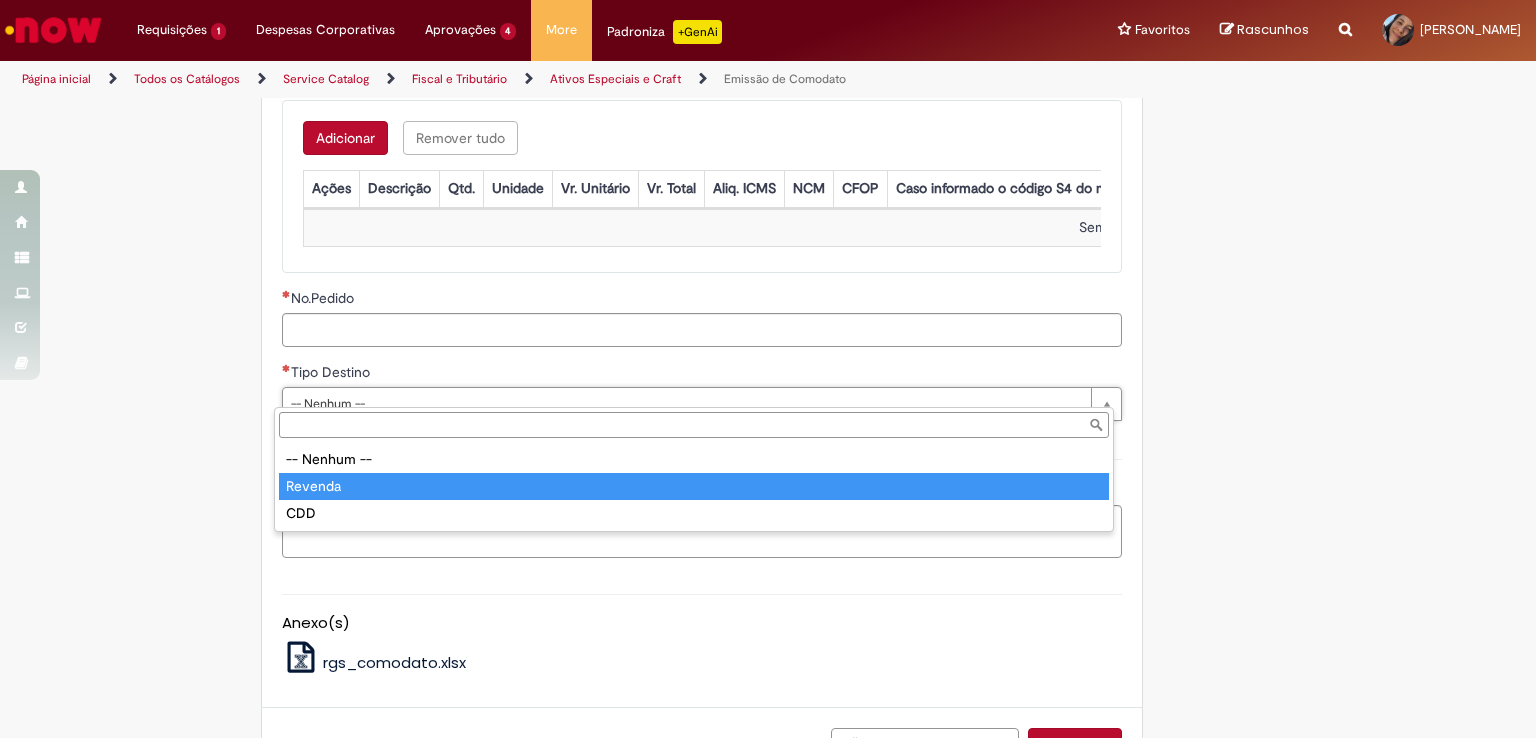 type on "*******" 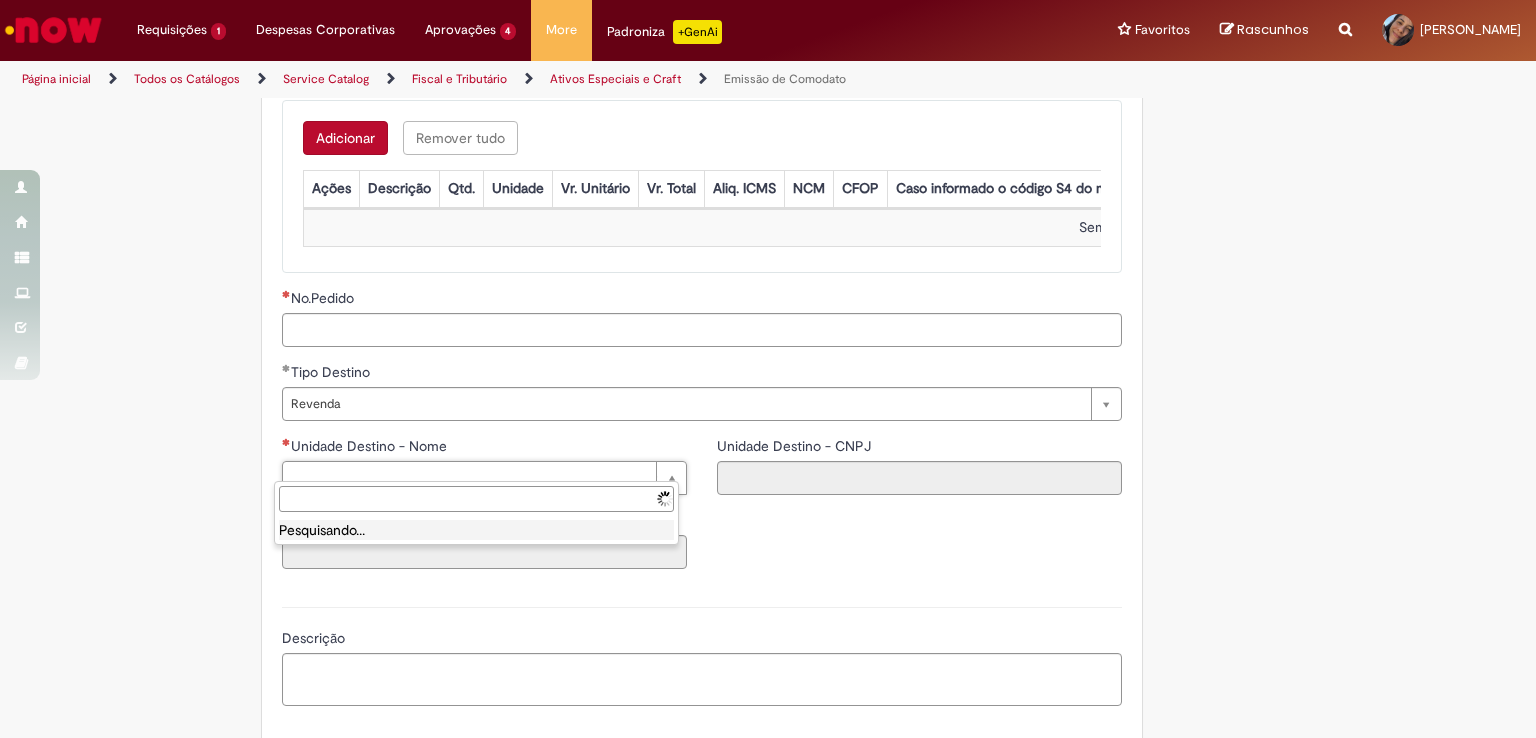 type on "**********" 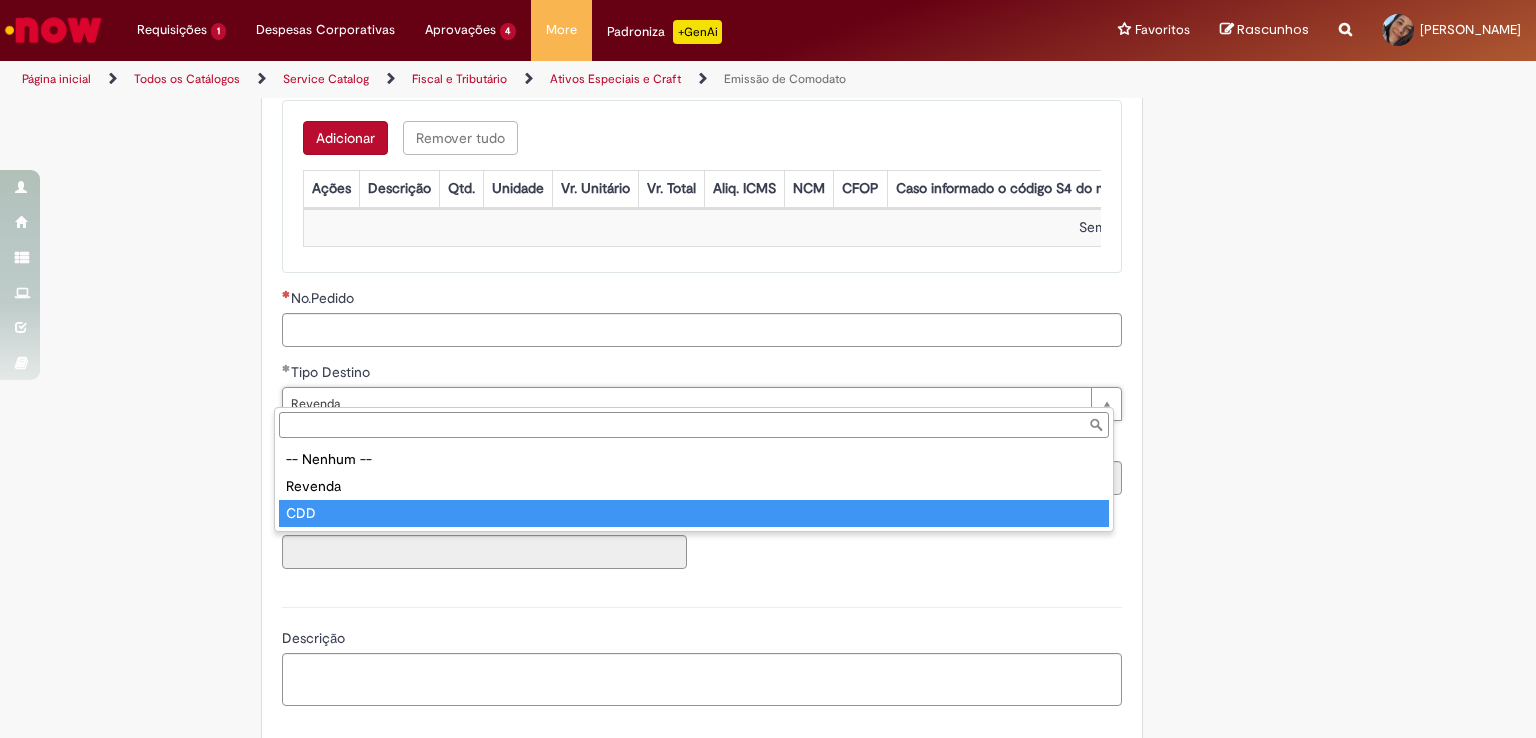 type on "***" 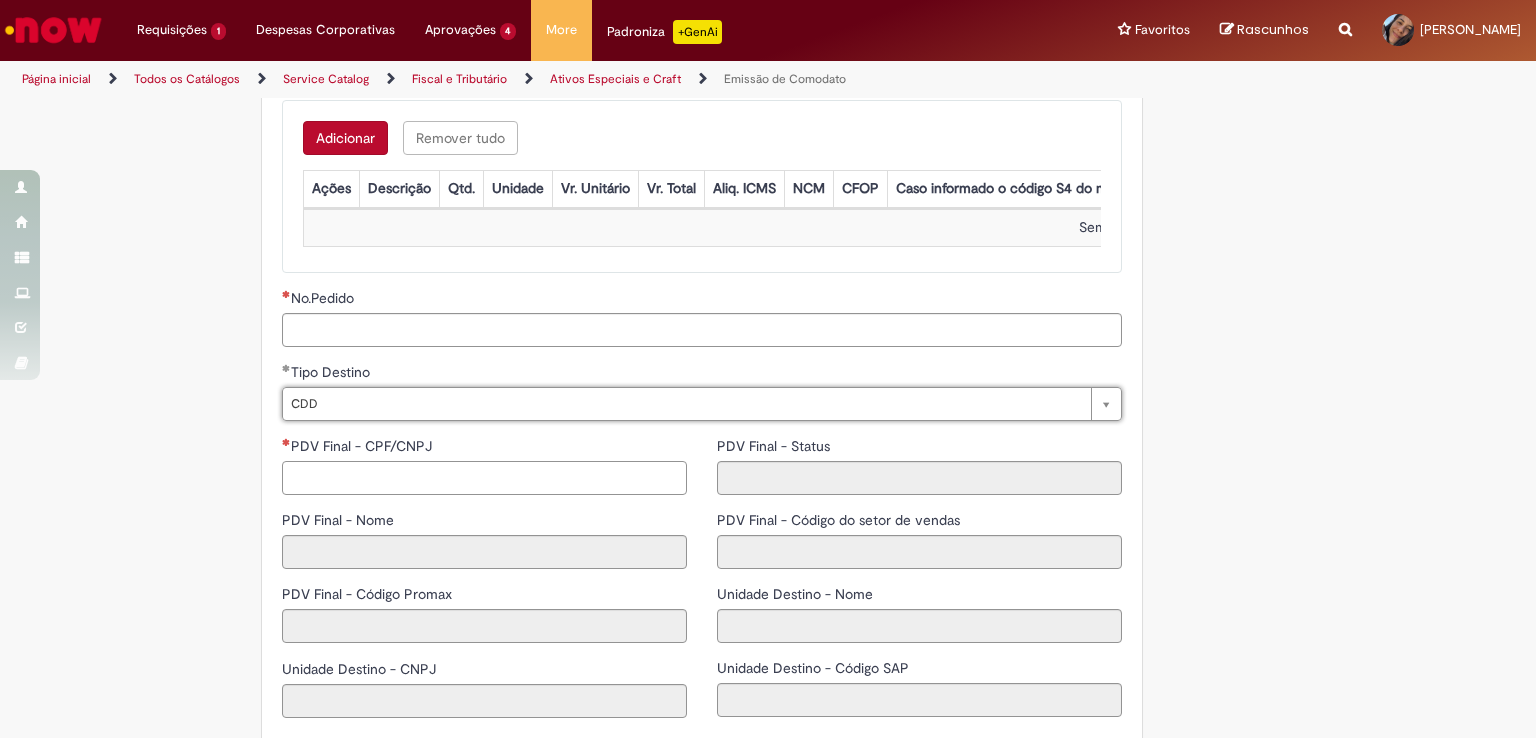 scroll, scrollTop: 0, scrollLeft: 0, axis: both 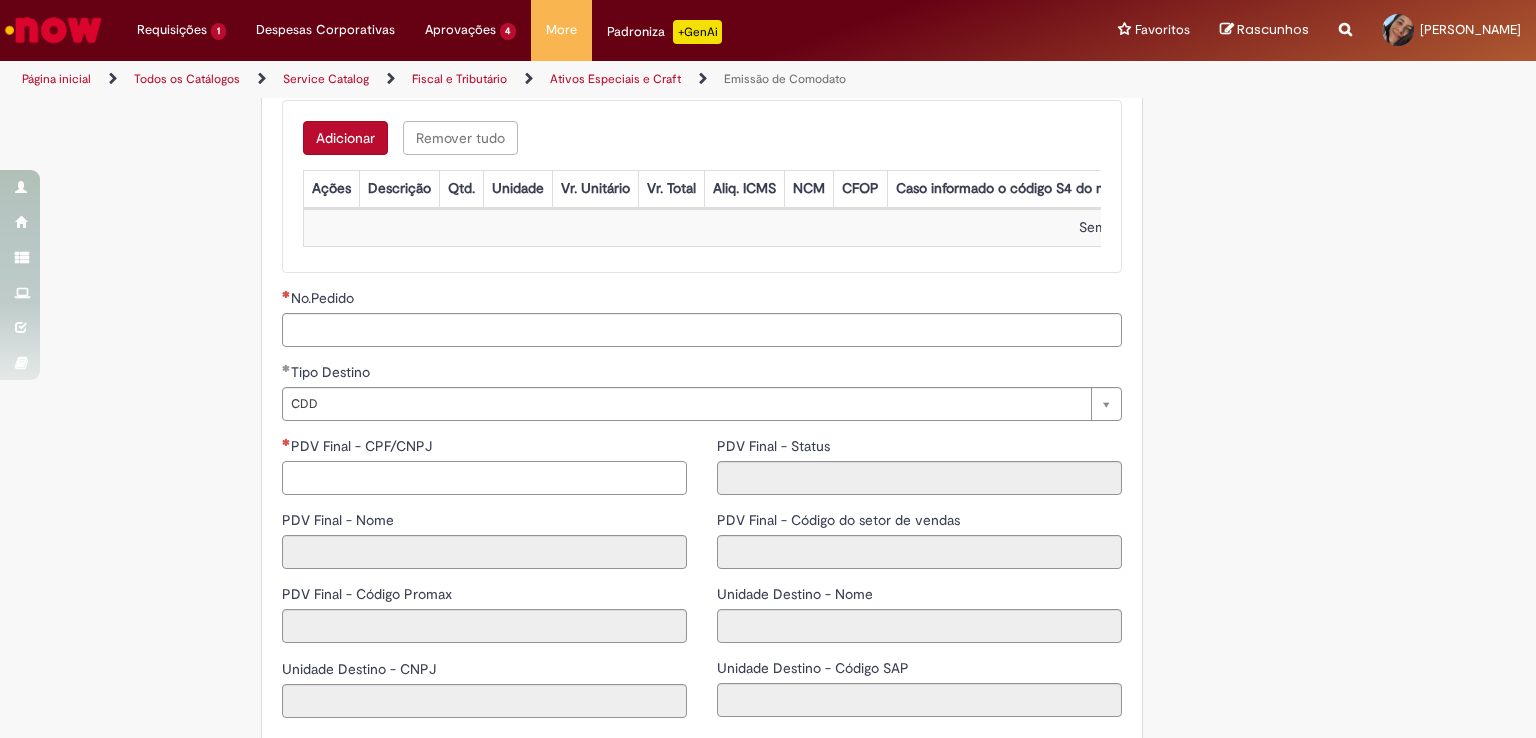 paste on "**********" 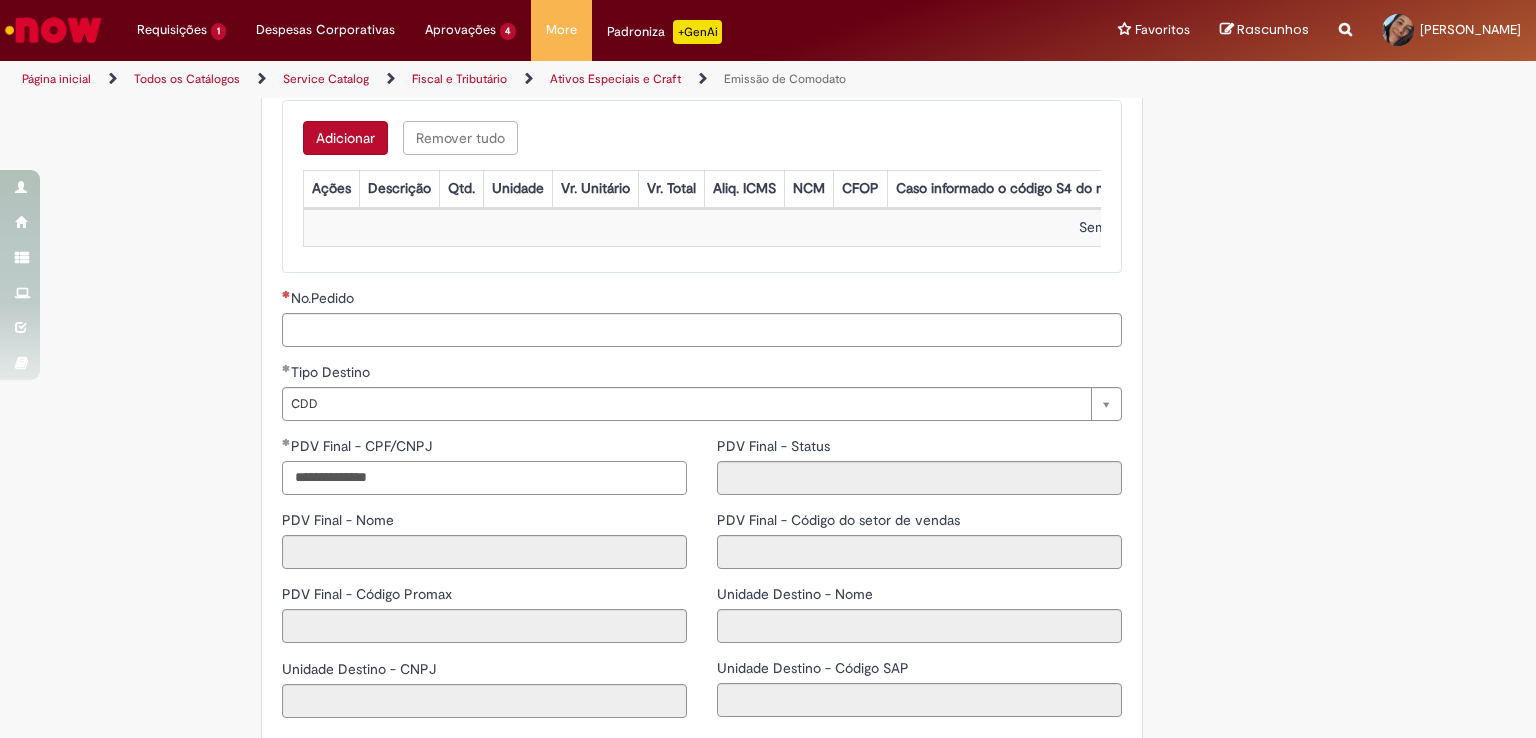 type on "**********" 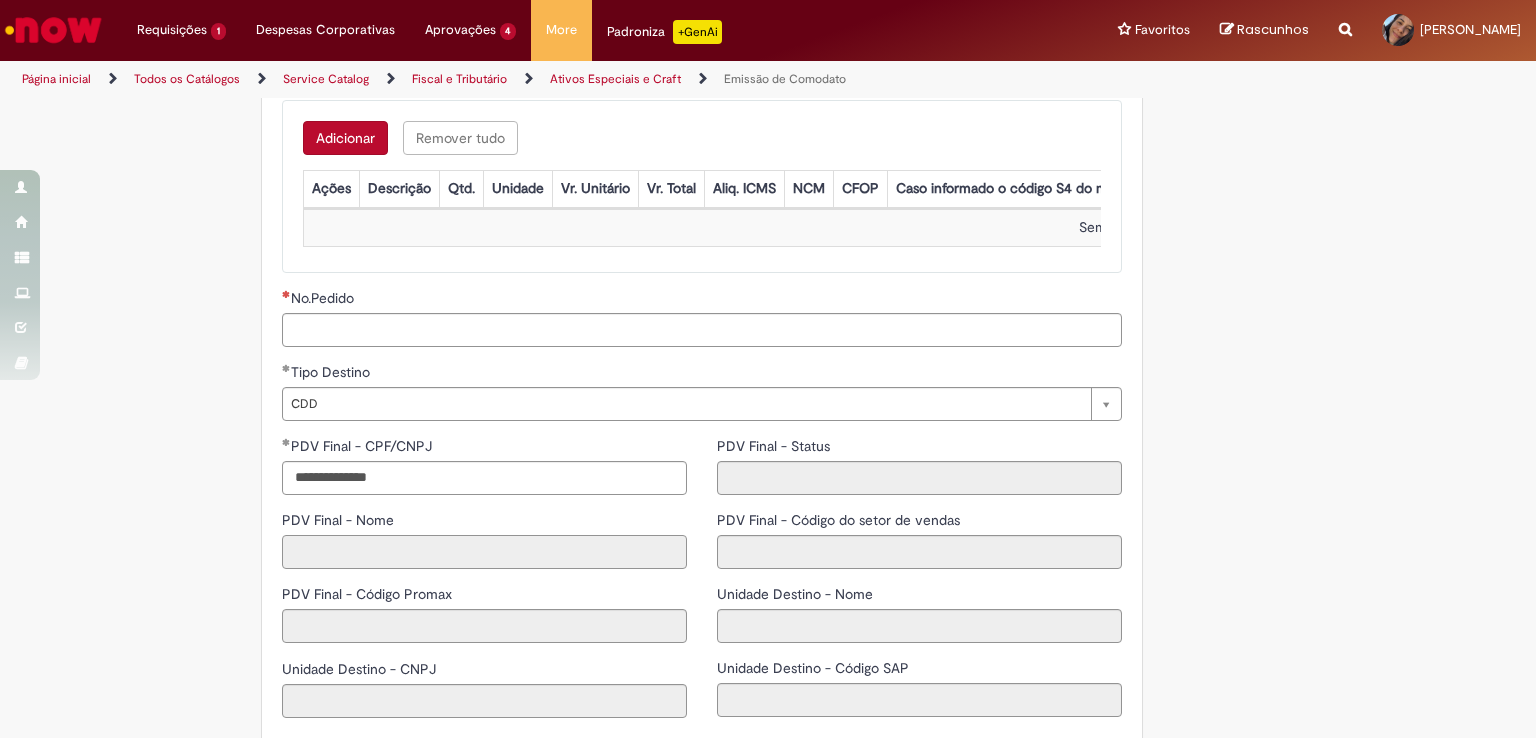 select 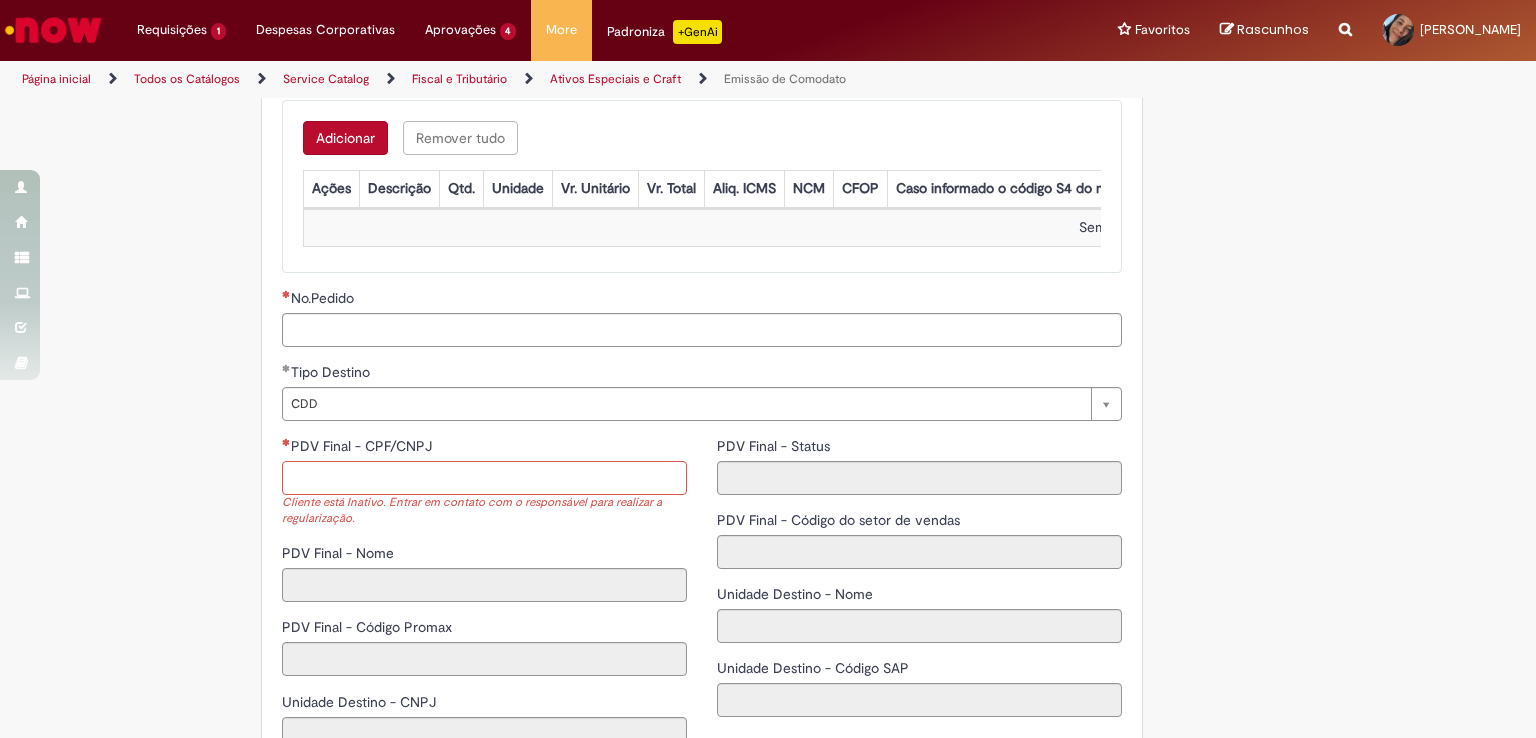 click on "PDV Final - CPF/CNPJ" at bounding box center (484, 478) 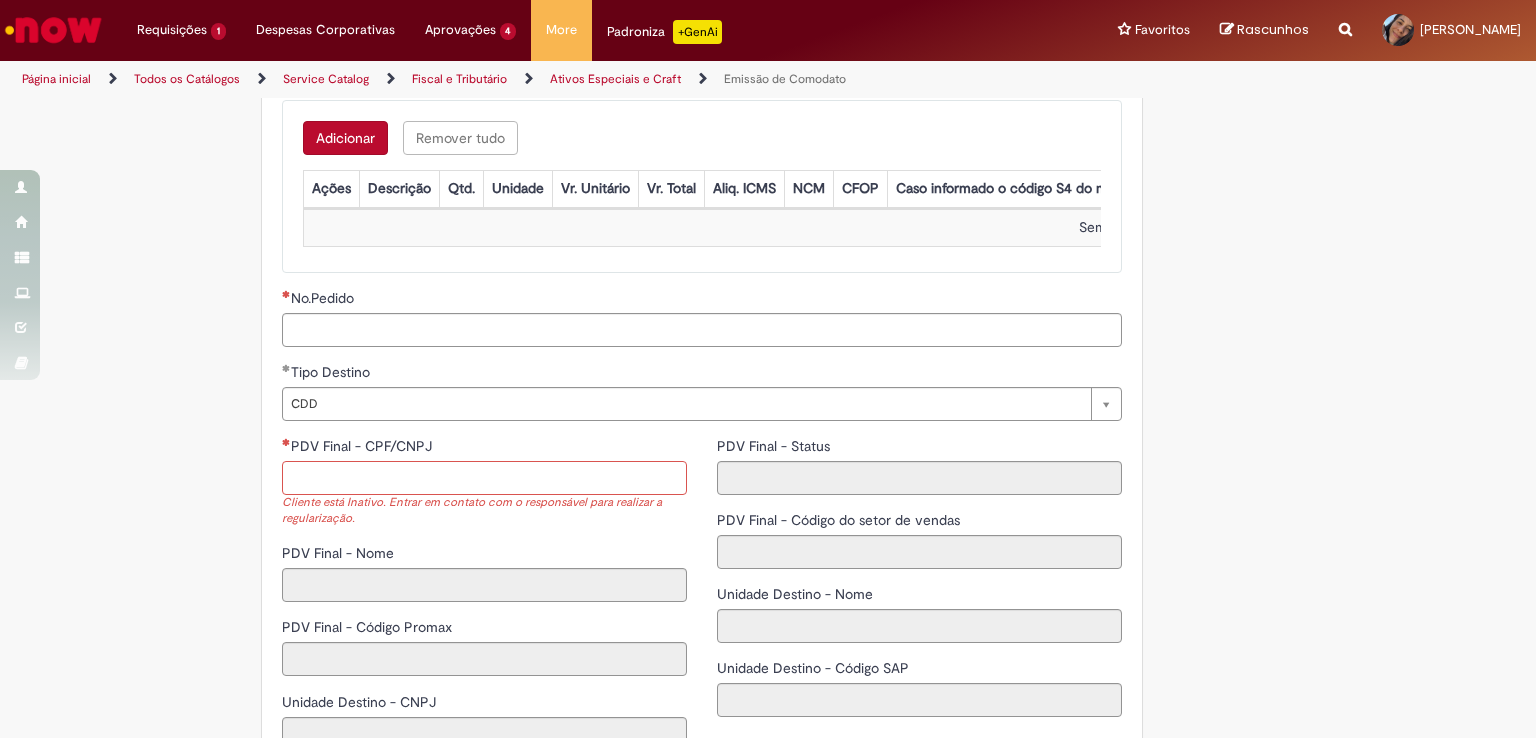 paste on "**********" 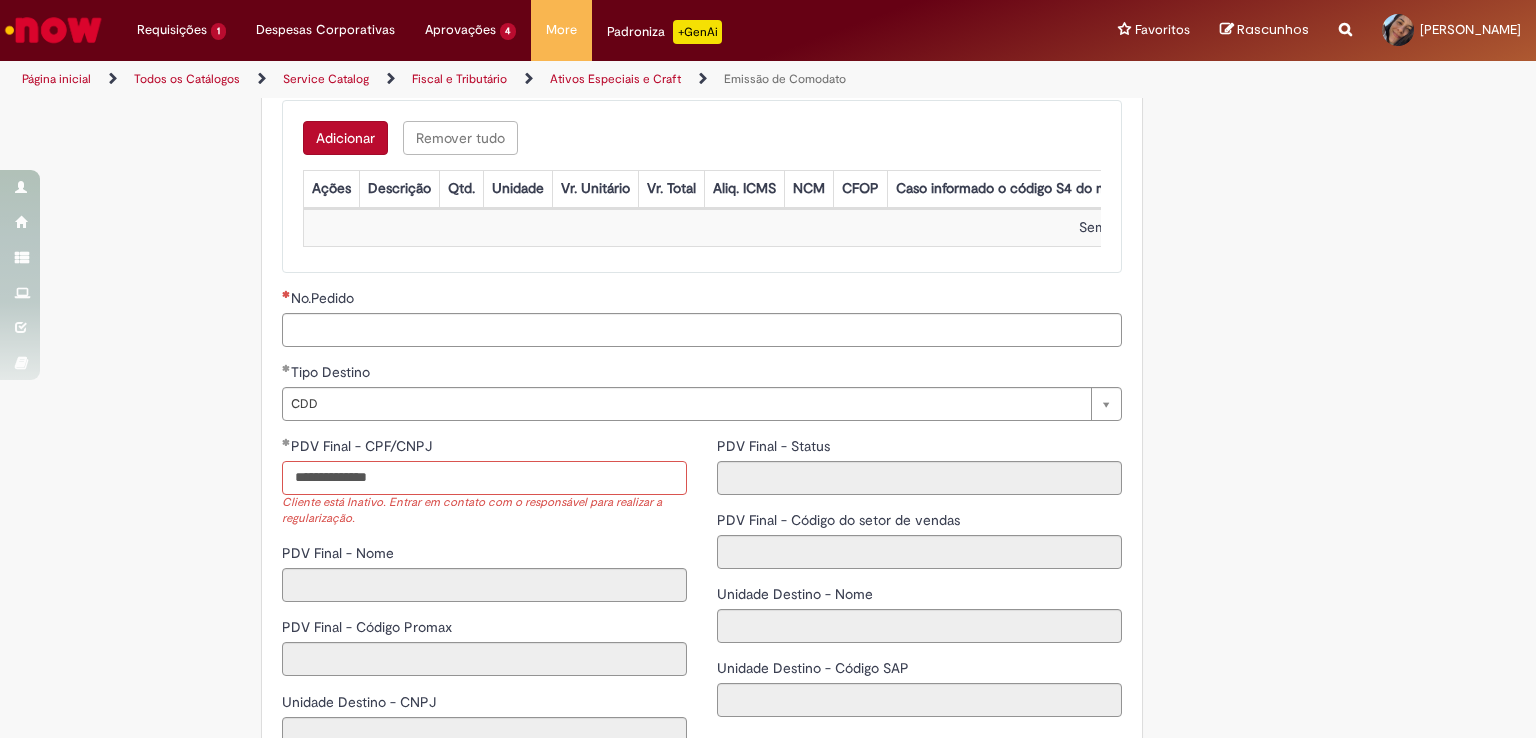 type on "**********" 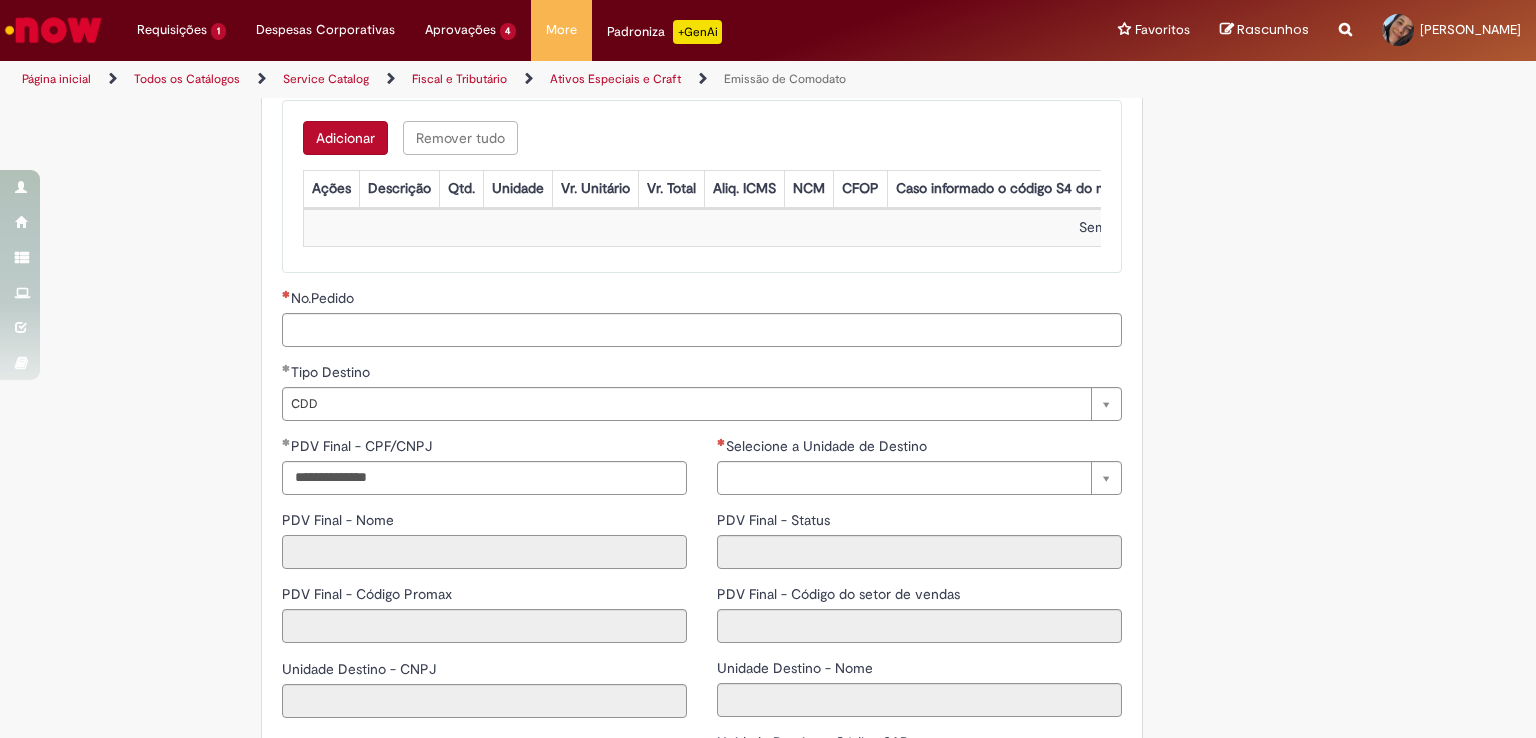 select 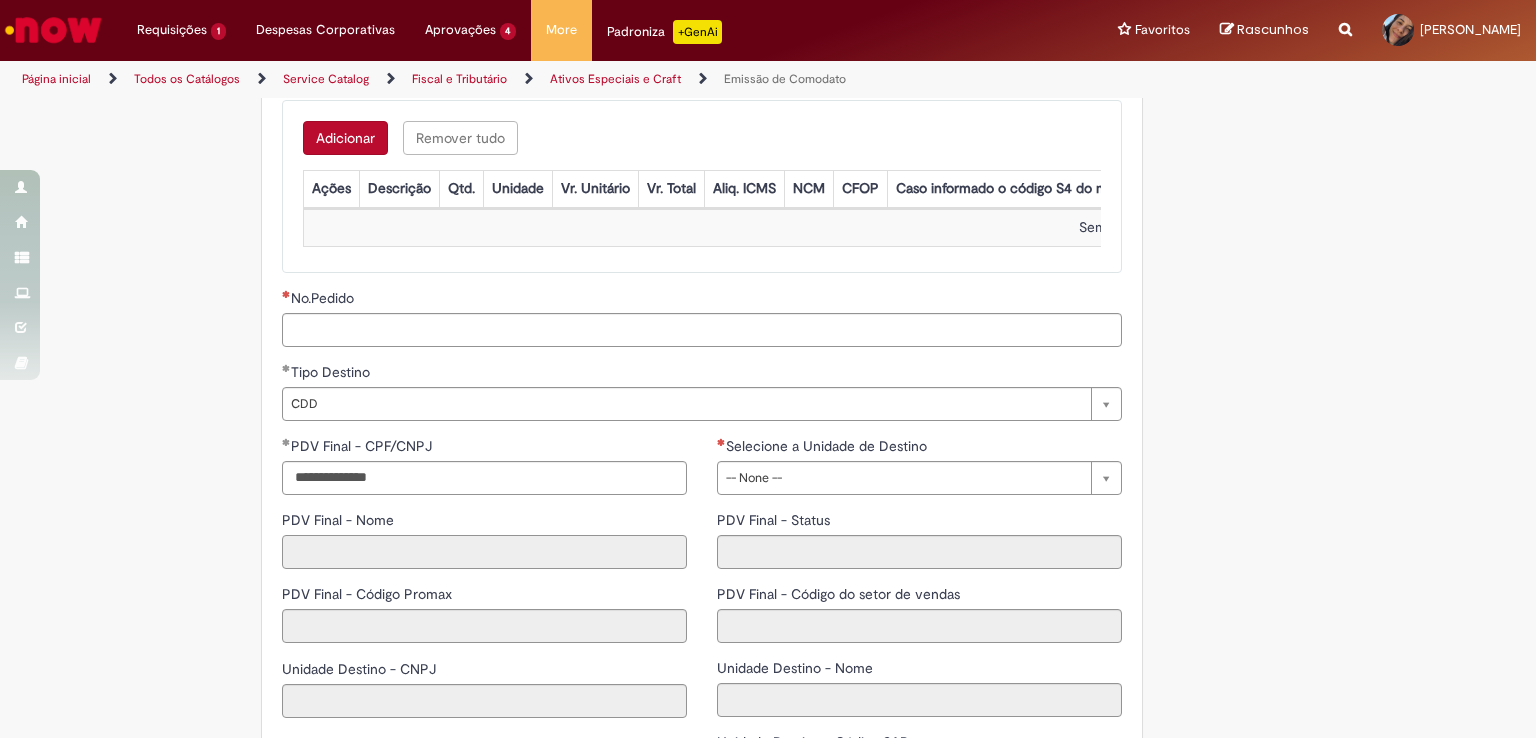 type 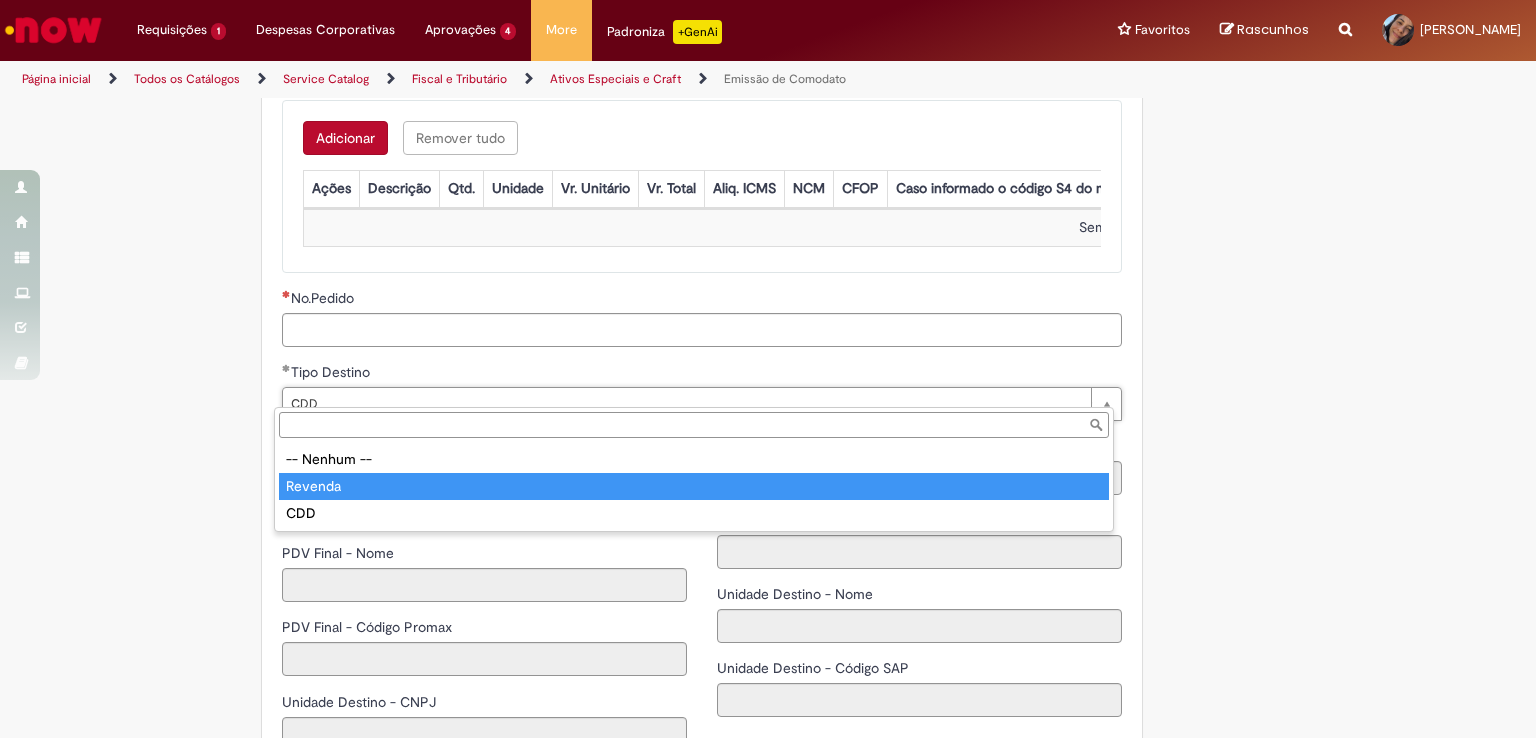 type on "*******" 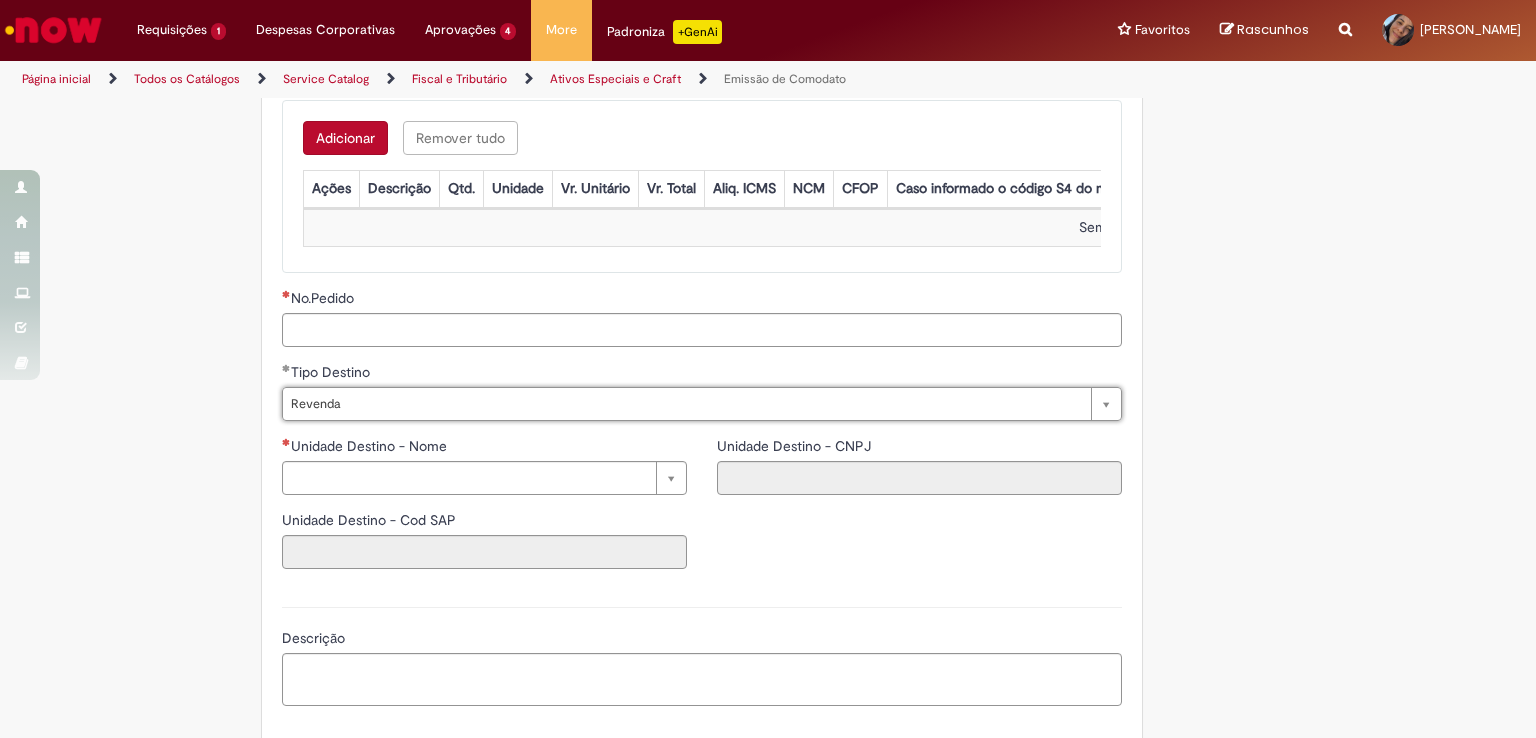 scroll, scrollTop: 0, scrollLeft: 28, axis: horizontal 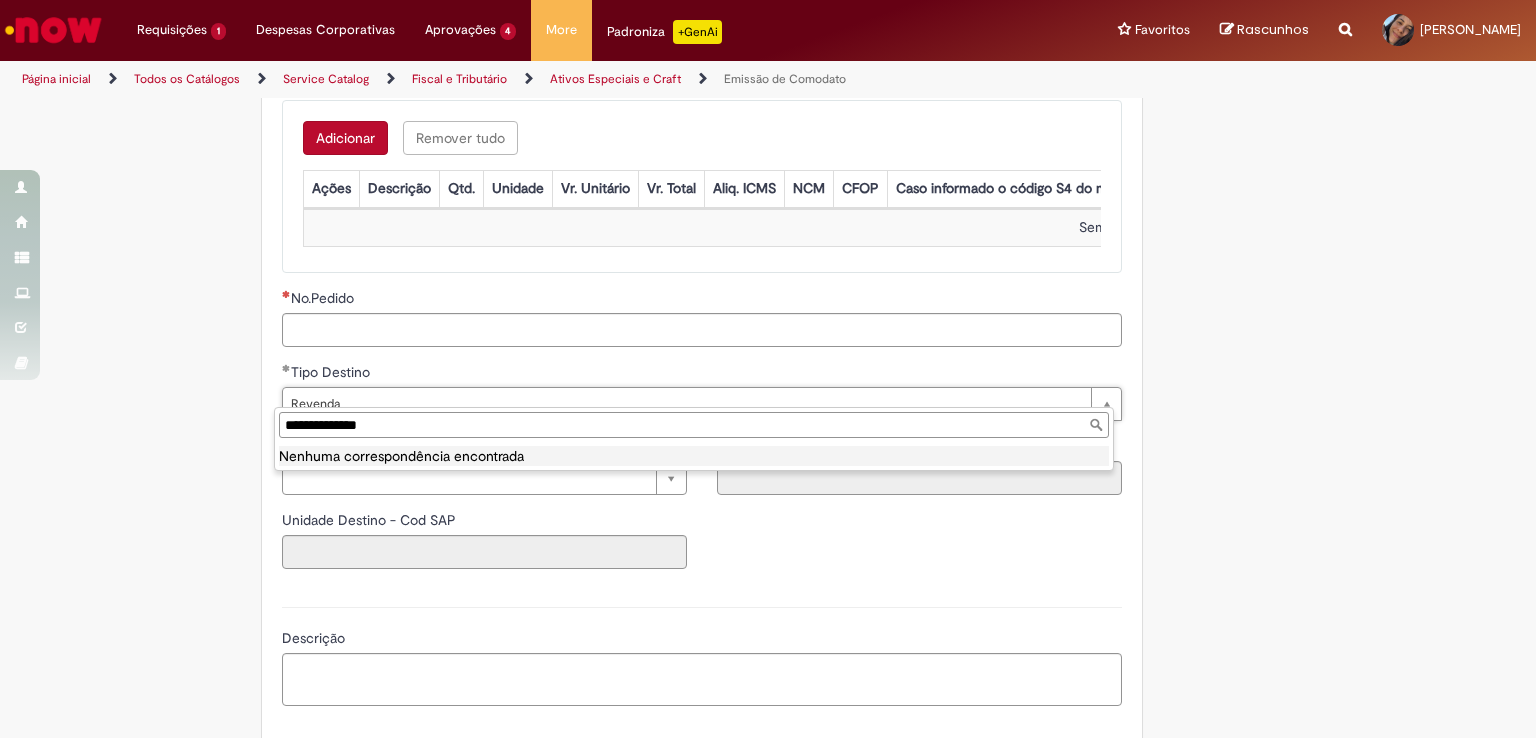 type on "*******" 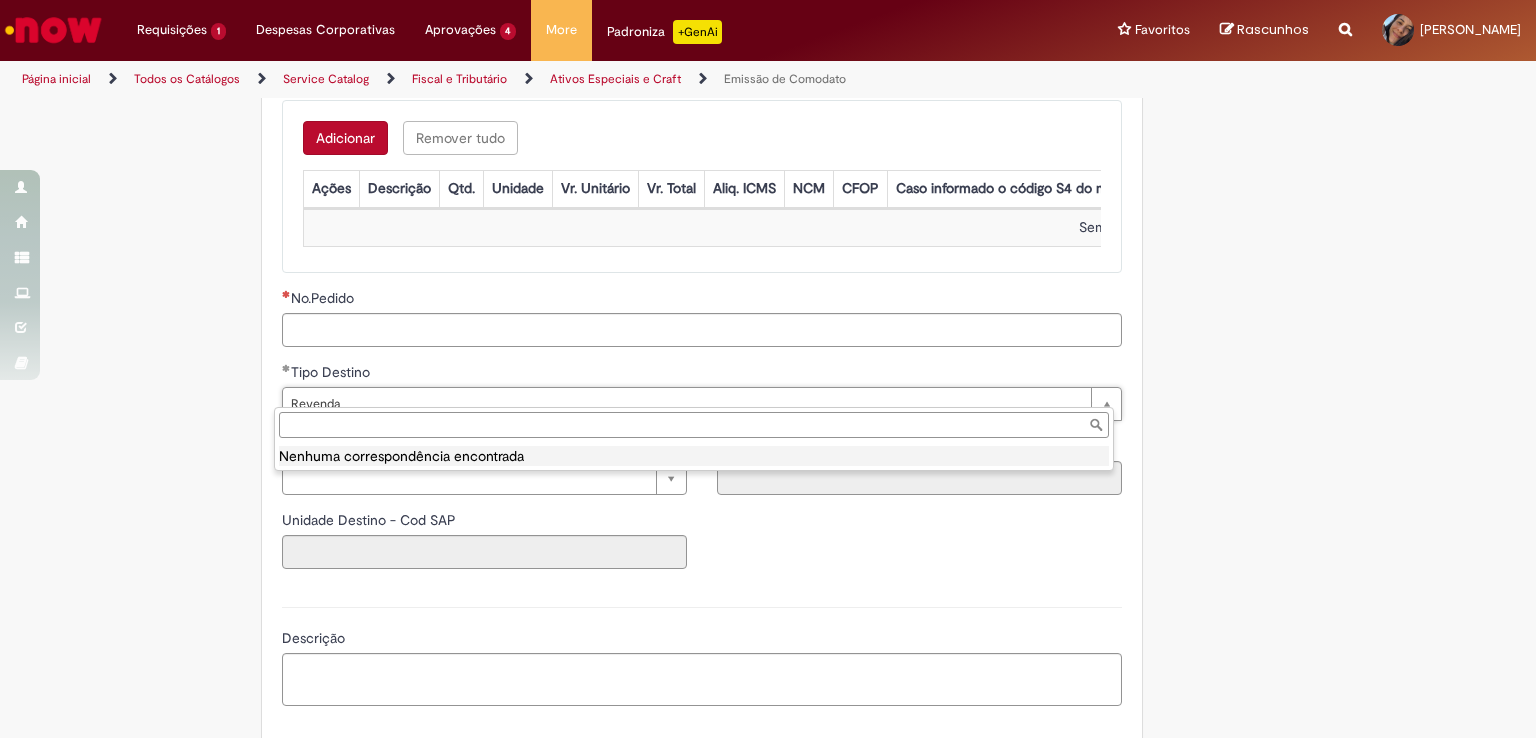 scroll, scrollTop: 0, scrollLeft: 52, axis: horizontal 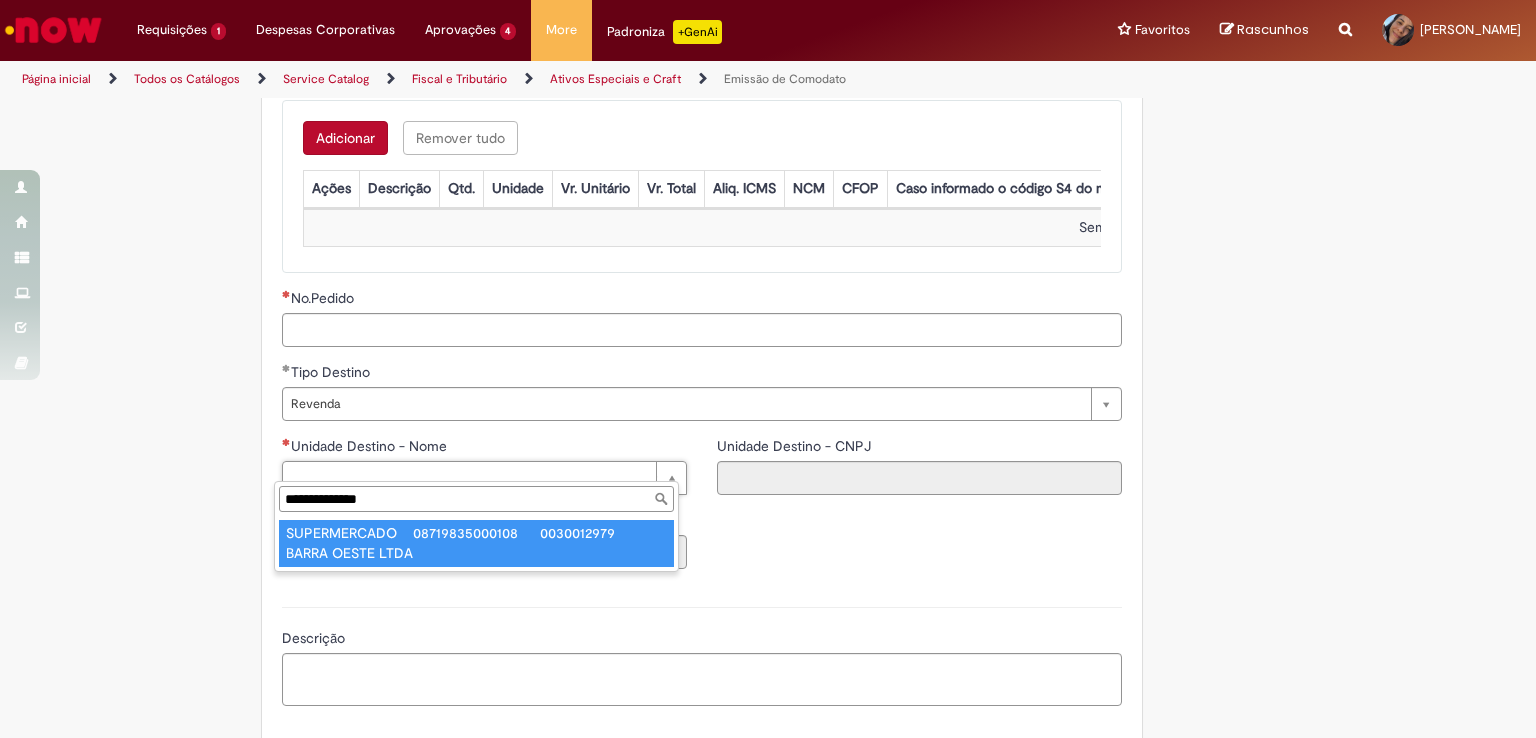 type on "**********" 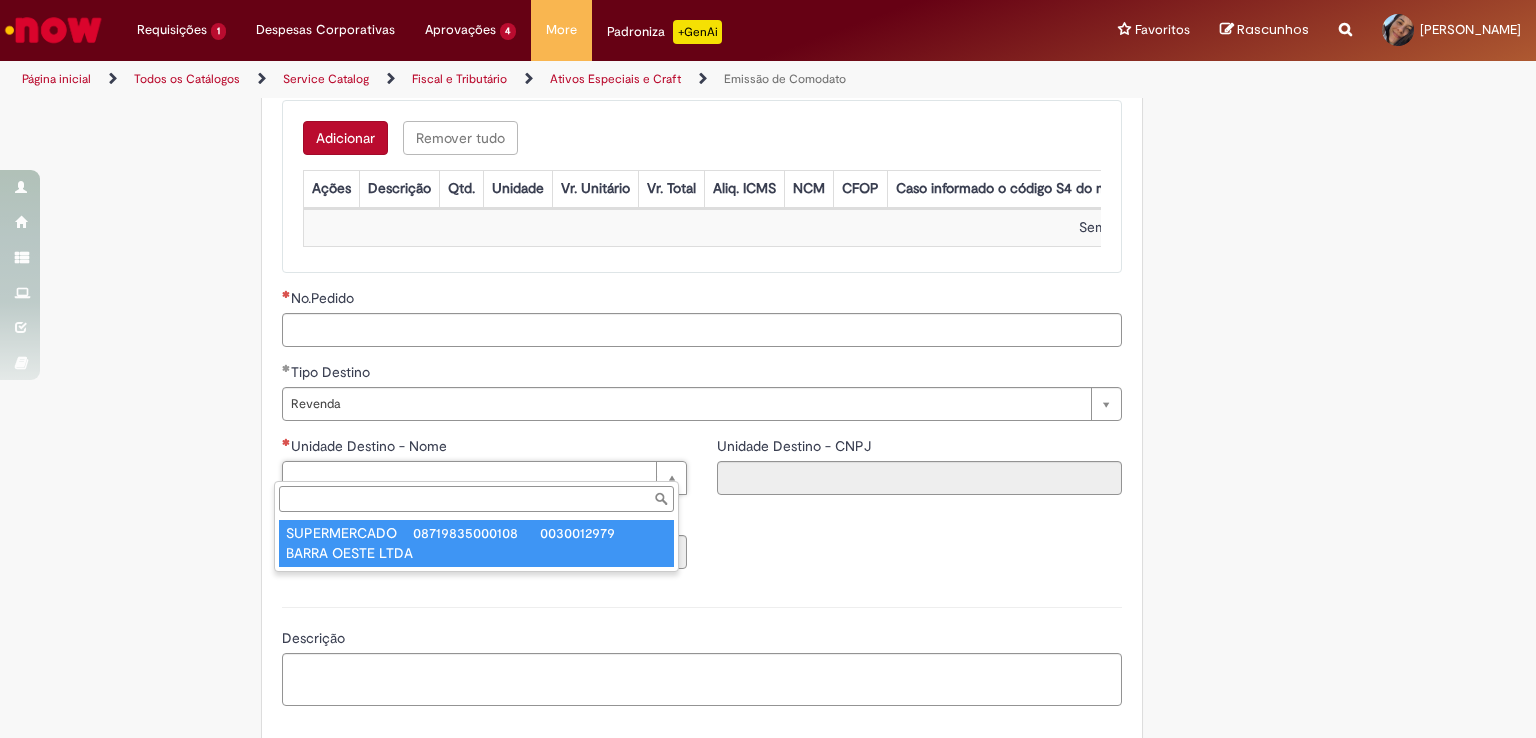 type on "**********" 